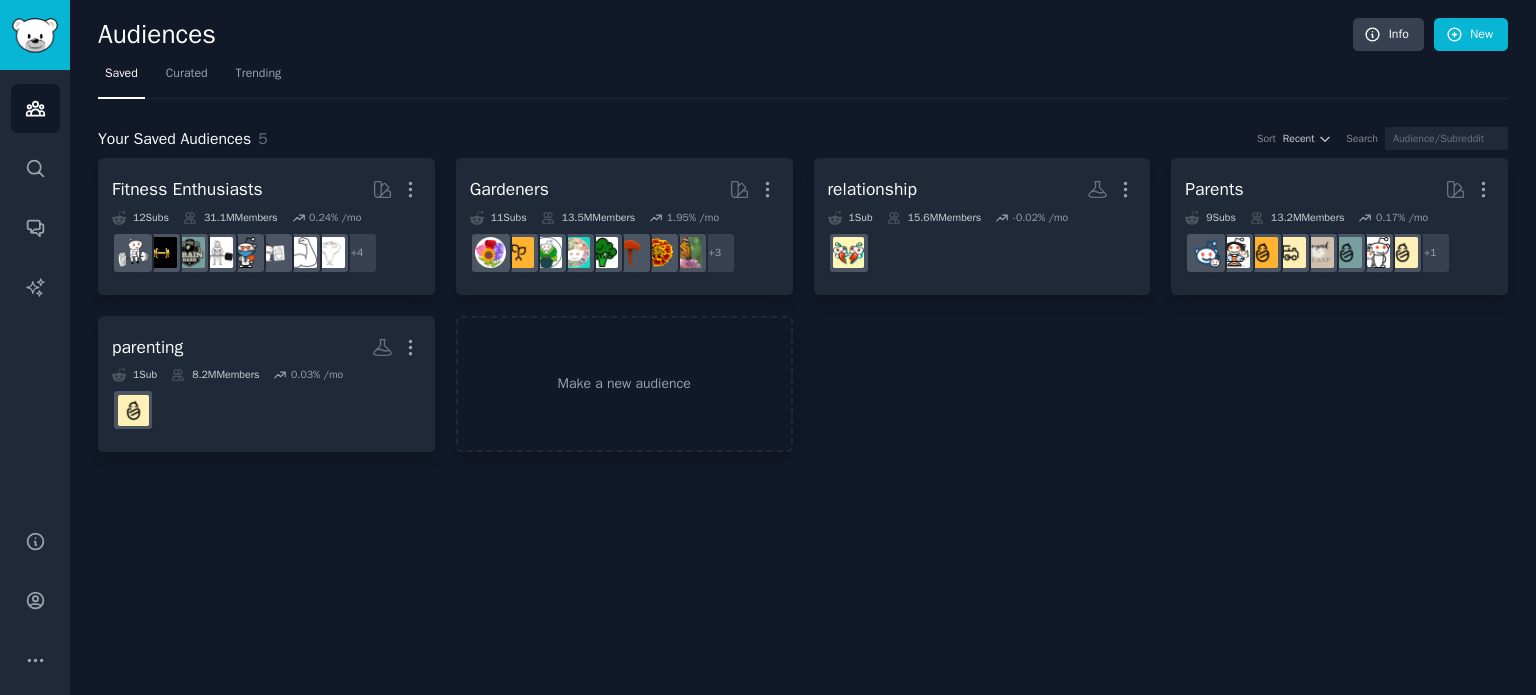 scroll, scrollTop: 0, scrollLeft: 0, axis: both 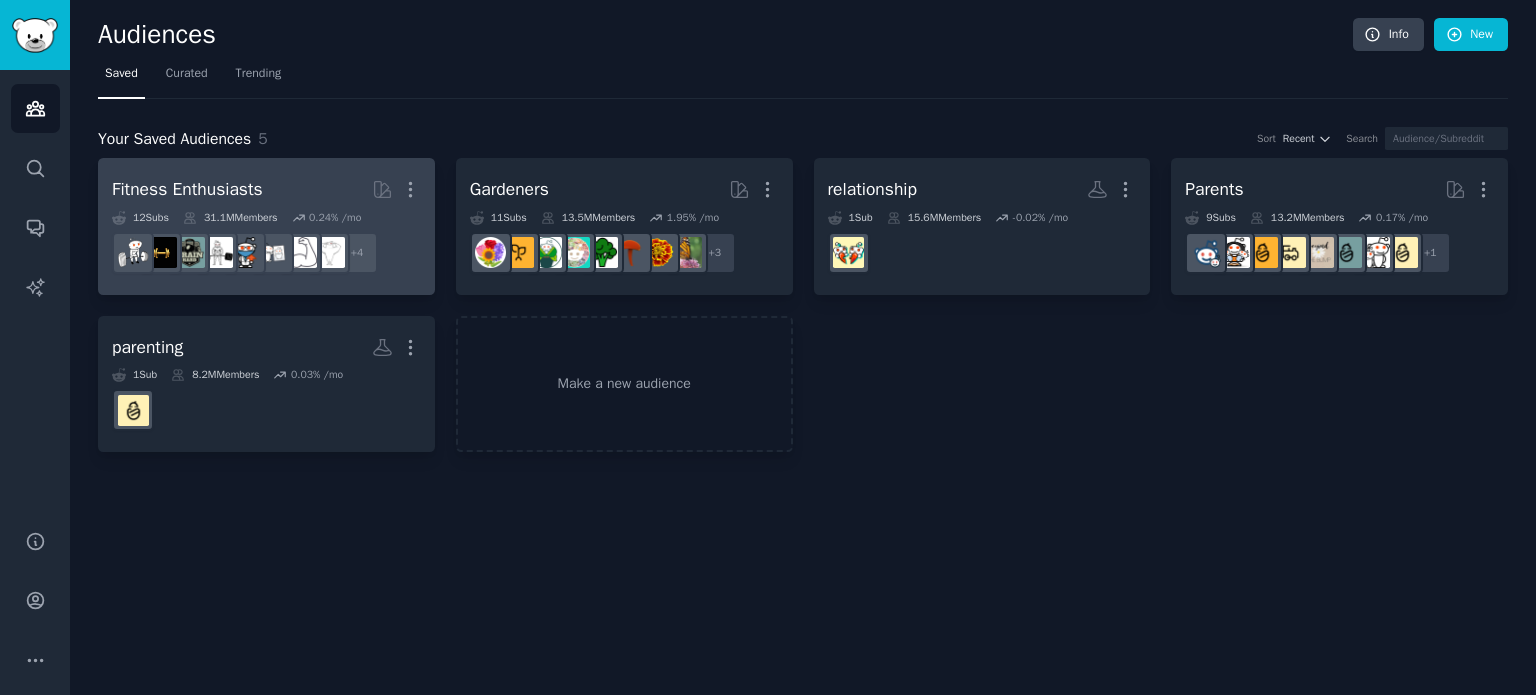 click on "Fitness Enthusiasts" at bounding box center [187, 189] 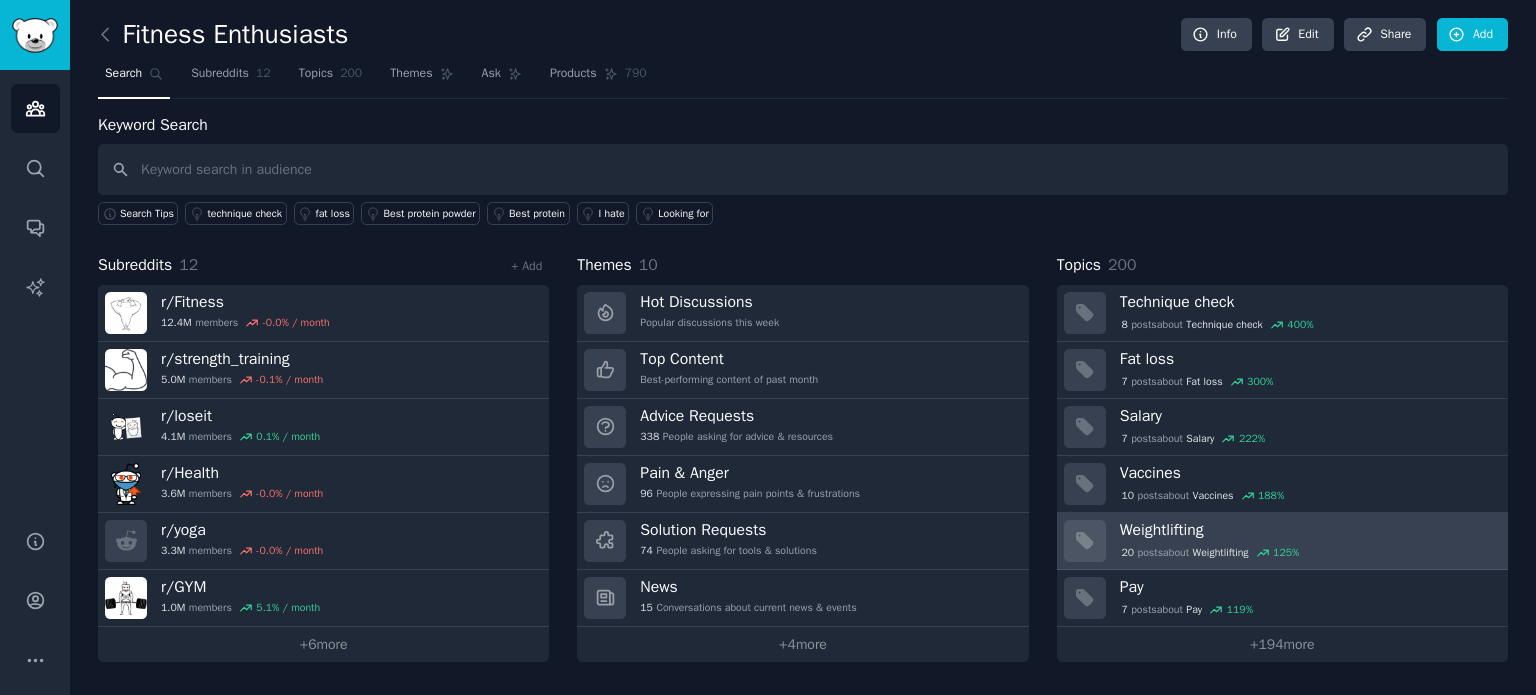 click on "Weightlifting" at bounding box center [1307, 530] 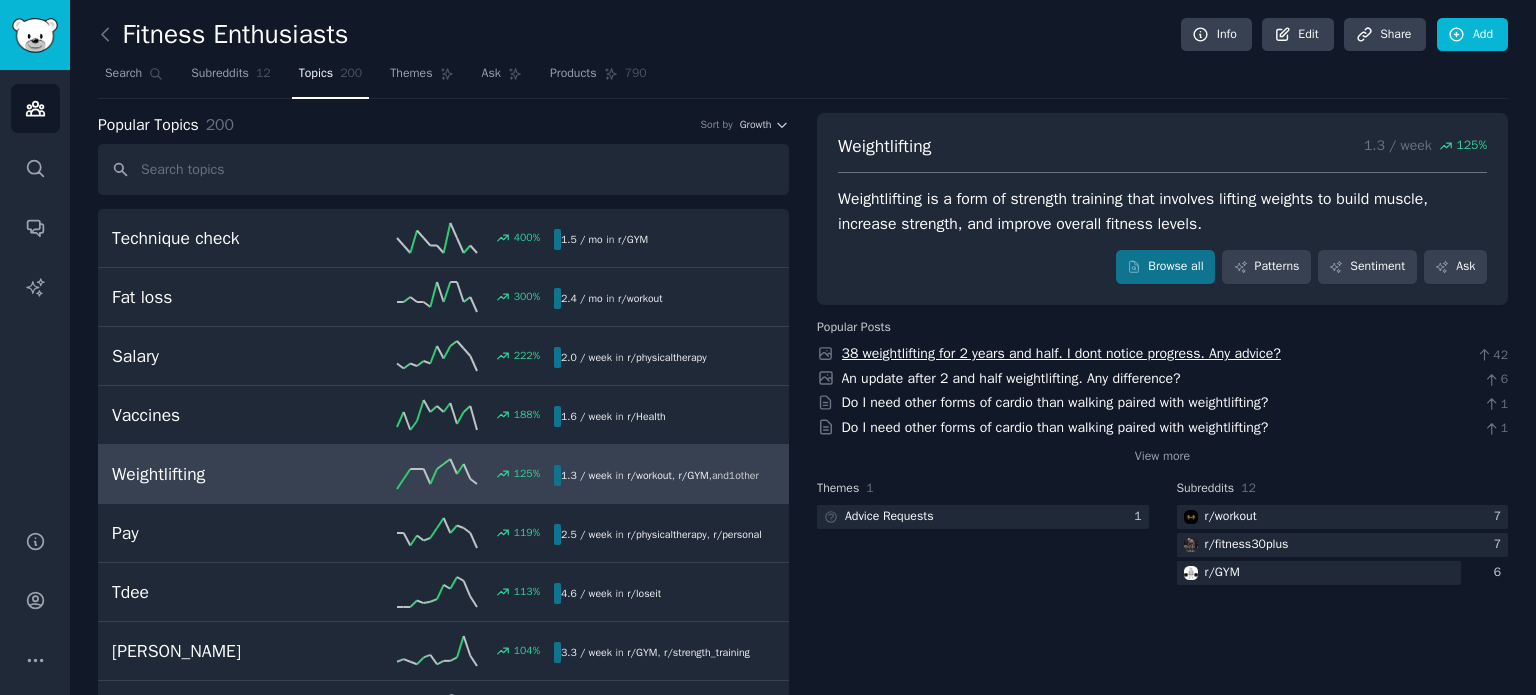 click on "38 weightlifting for 2 years and half. I dont notice progress. Any advice?" at bounding box center (1061, 353) 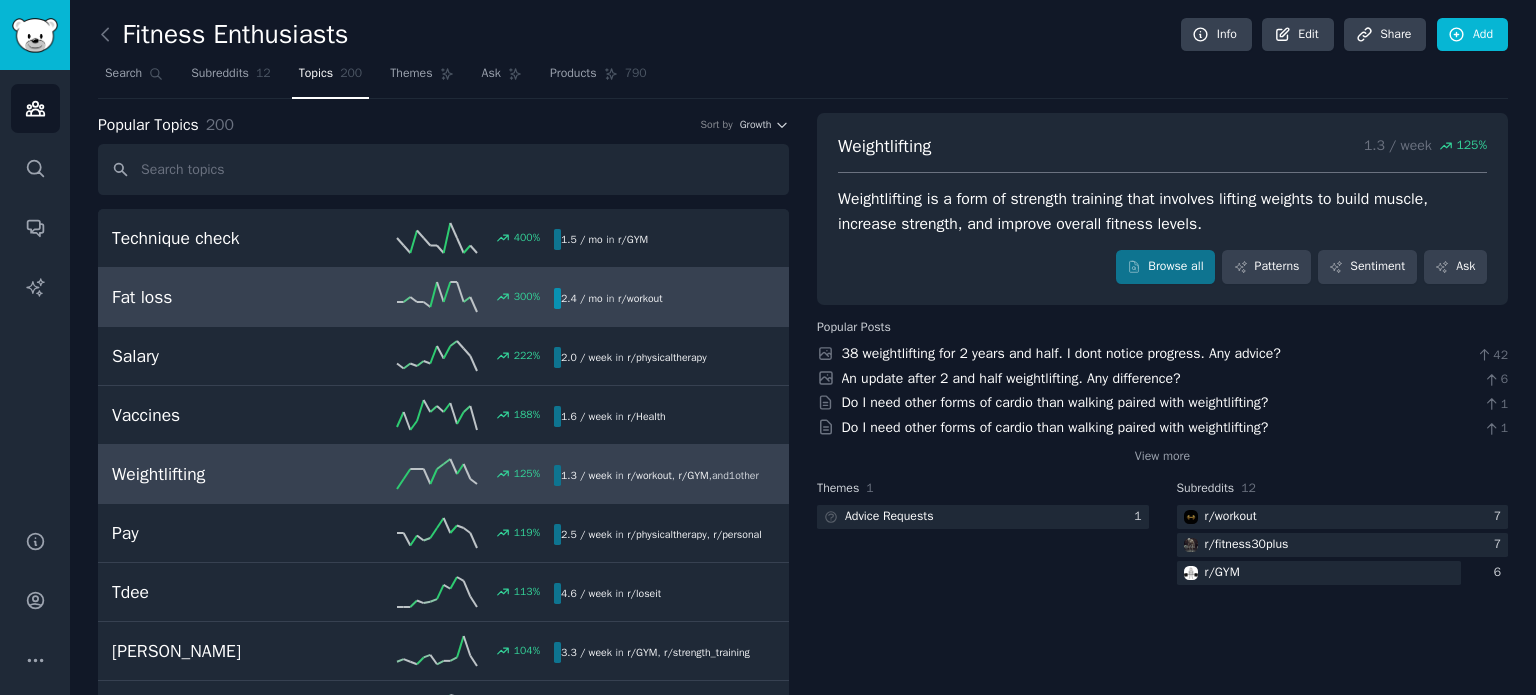 click on "Fat loss" at bounding box center [222, 297] 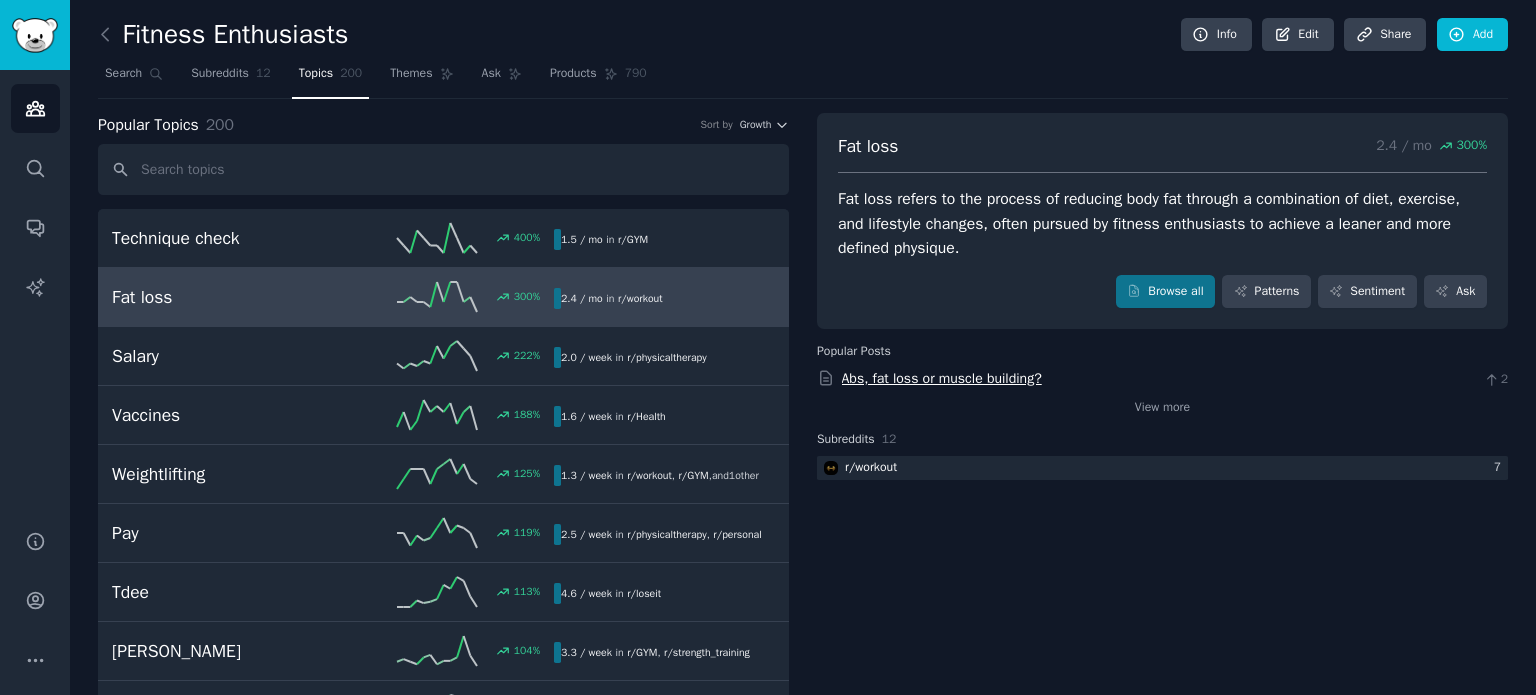 click on "Abs, fat loss or muscle building?" at bounding box center [942, 378] 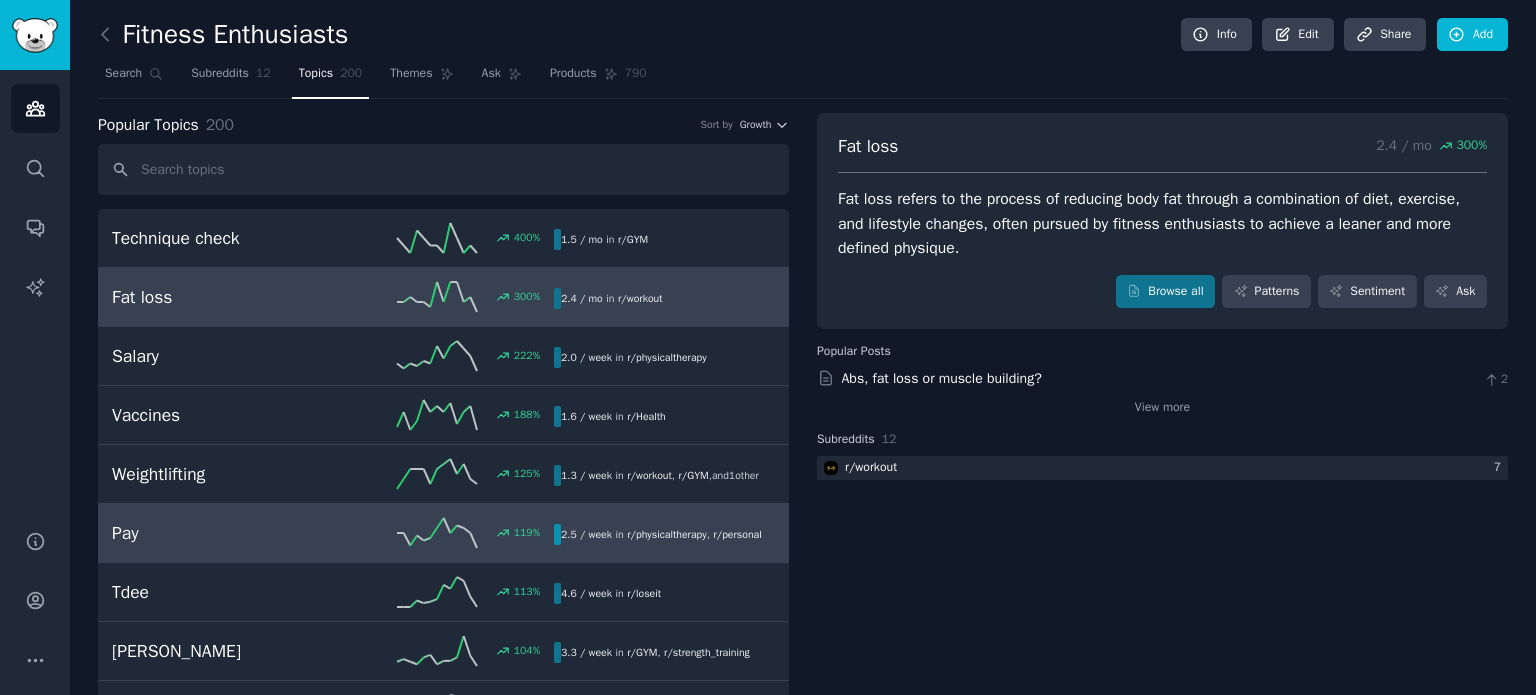 scroll, scrollTop: 200, scrollLeft: 0, axis: vertical 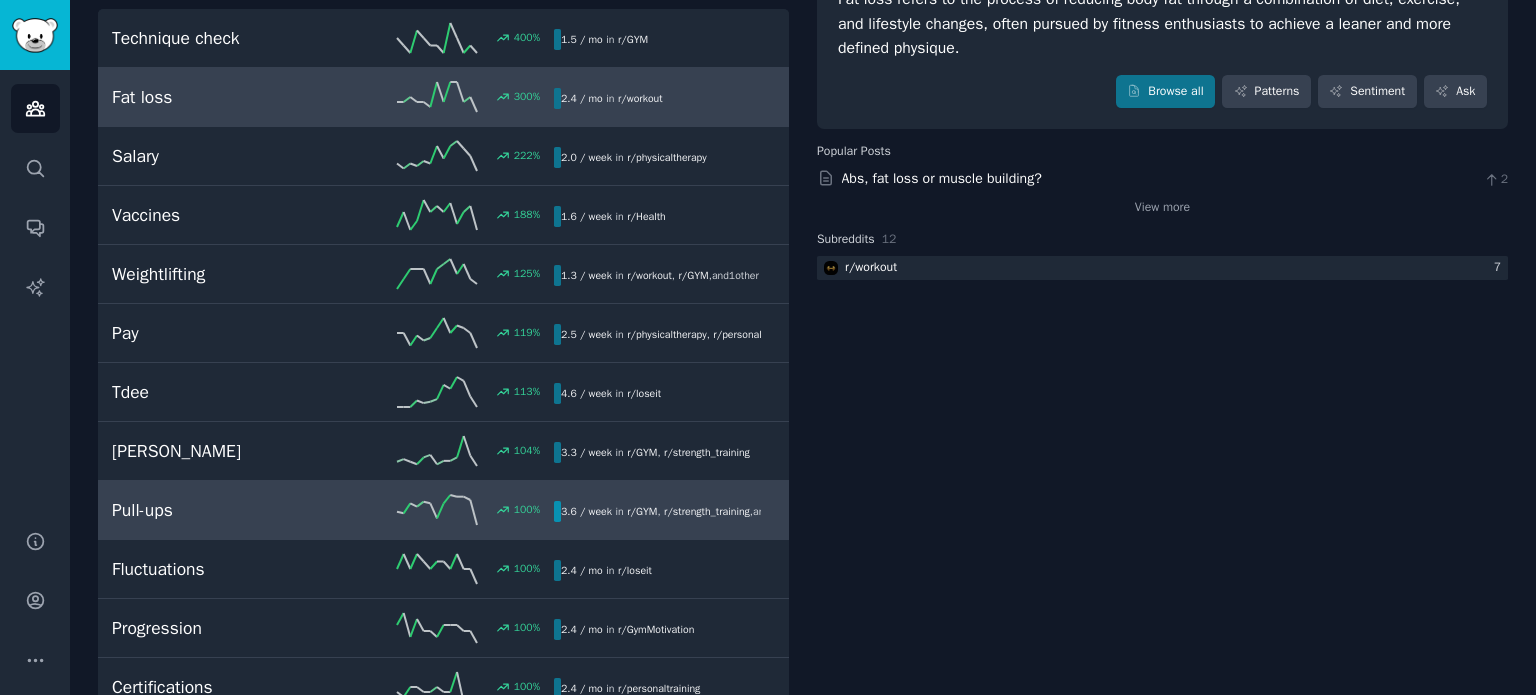 click on "Pull-ups" at bounding box center [222, 510] 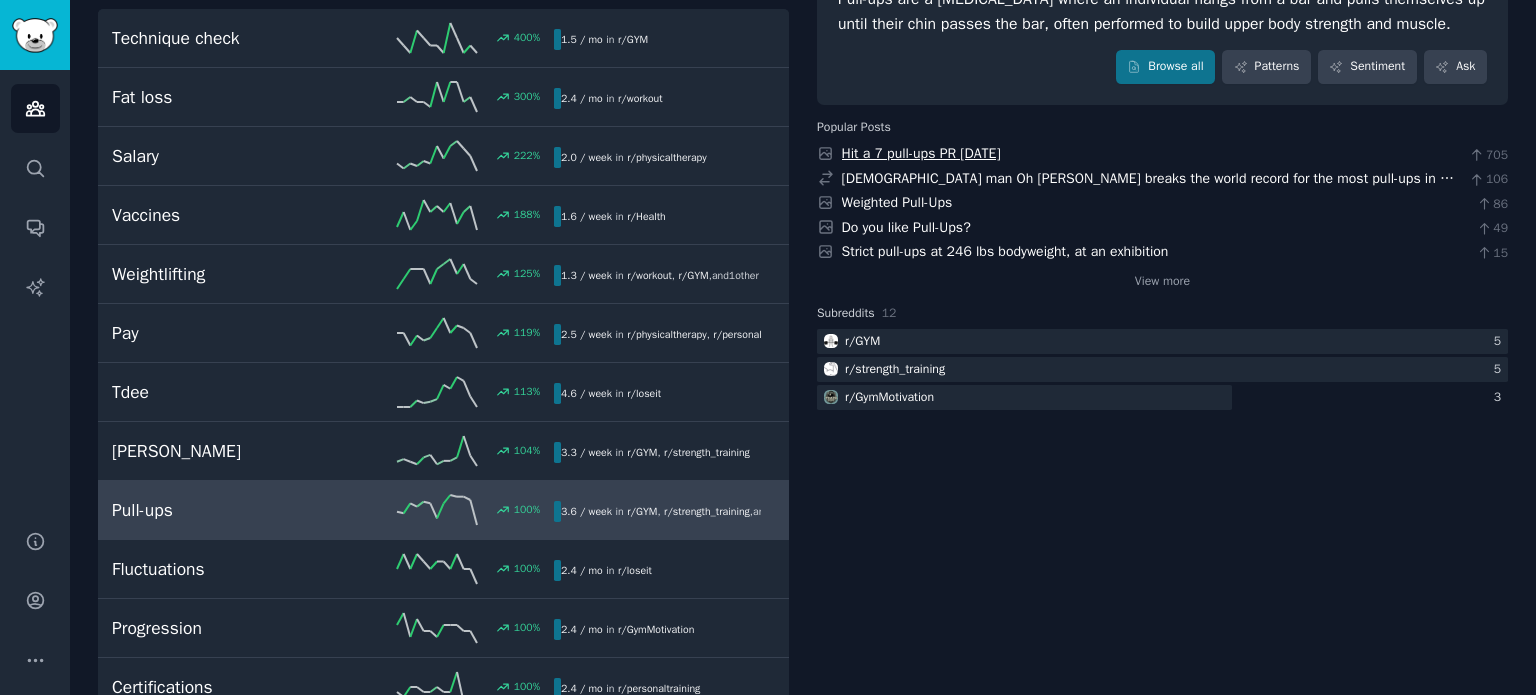 click on "Hit a 7 pull-ups PR [DATE]" at bounding box center [921, 153] 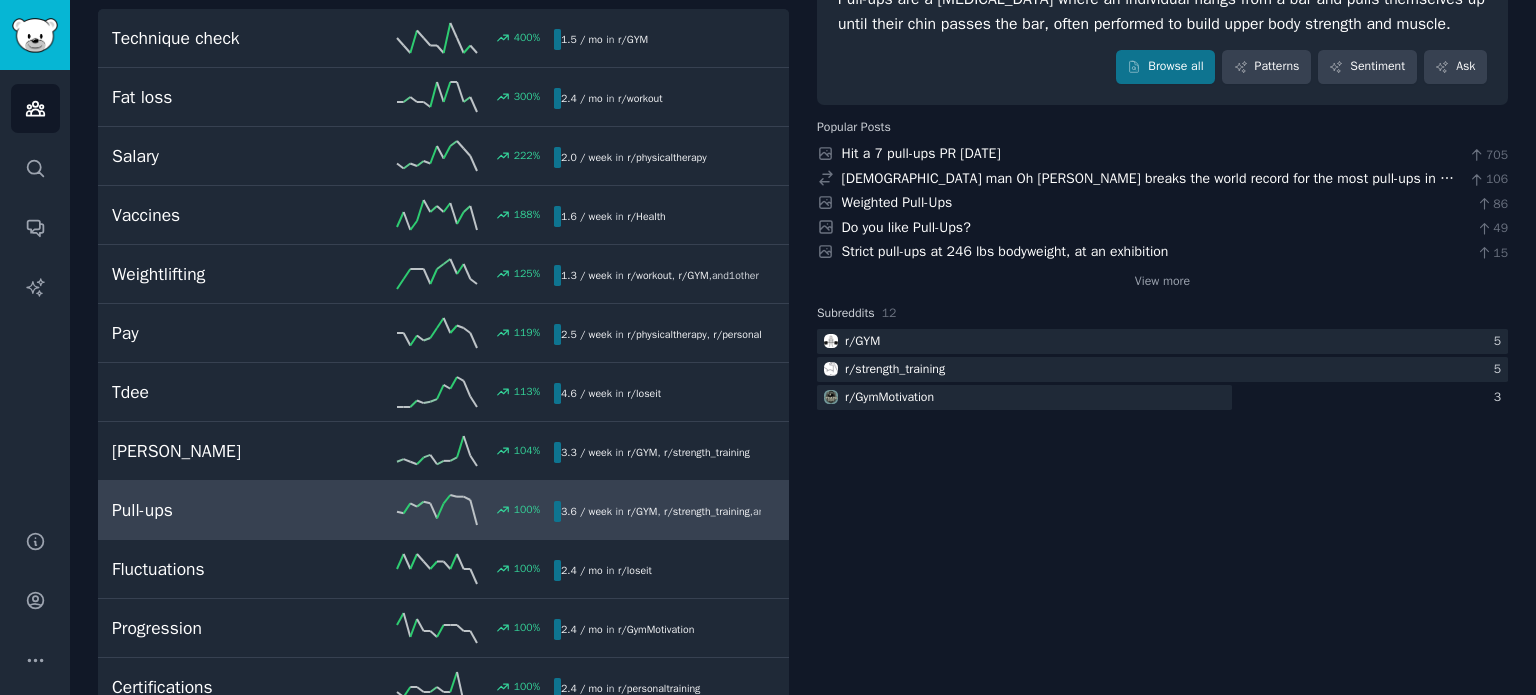 scroll, scrollTop: 0, scrollLeft: 0, axis: both 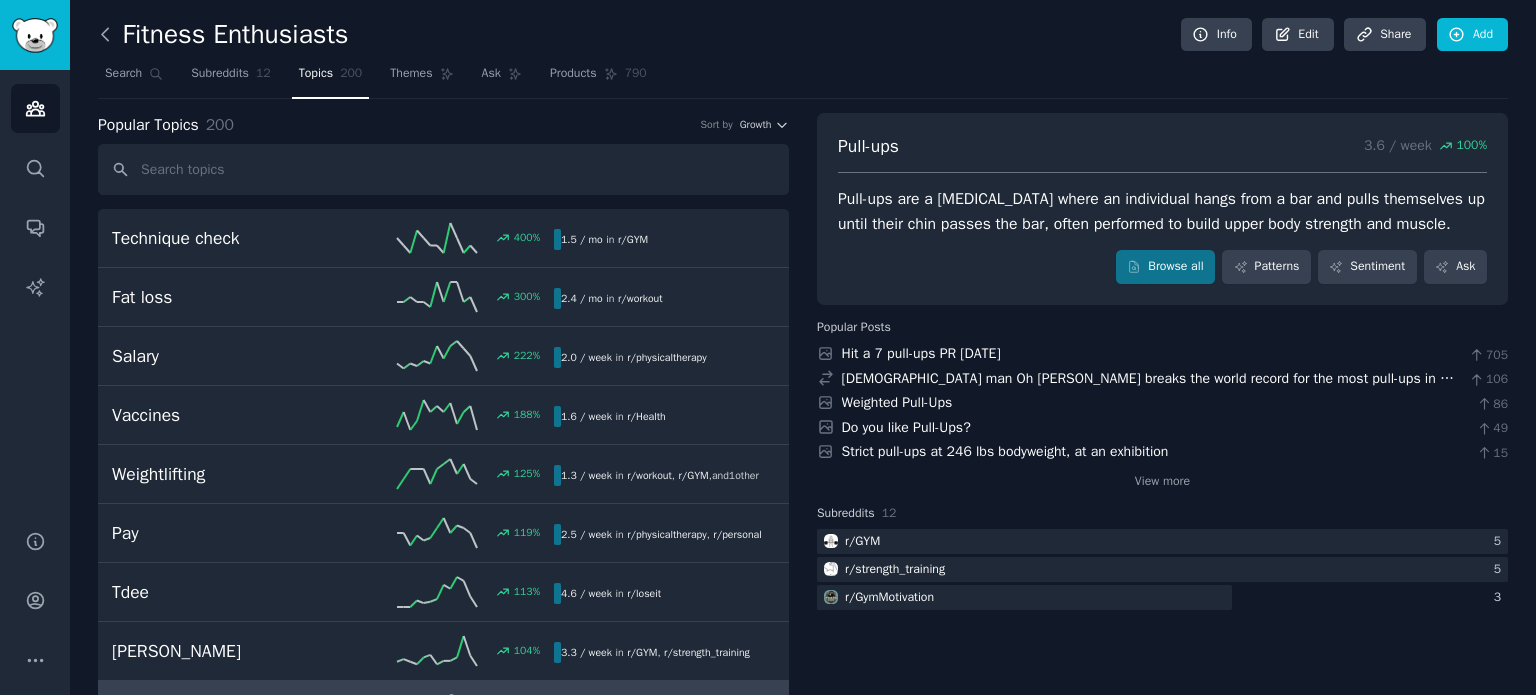 click 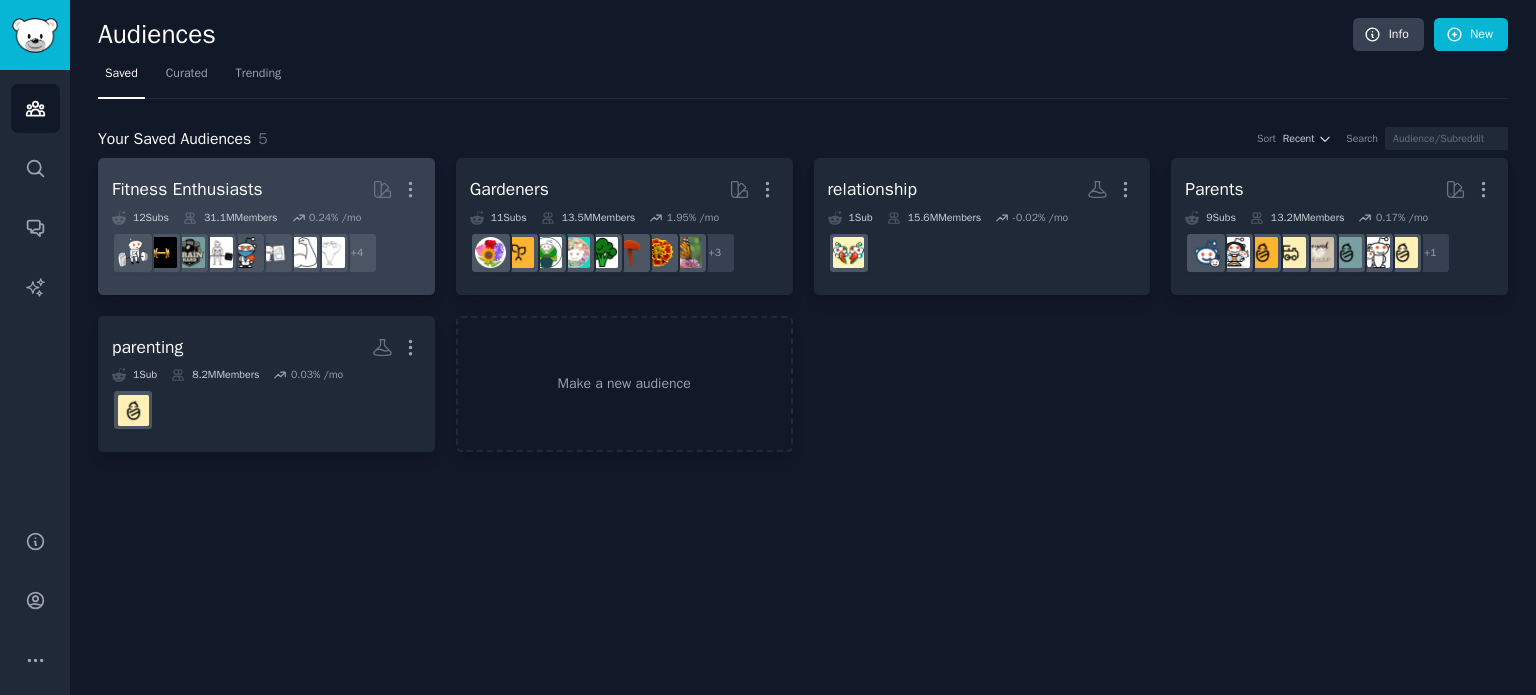 click on "Fitness Enthusiasts" at bounding box center (187, 189) 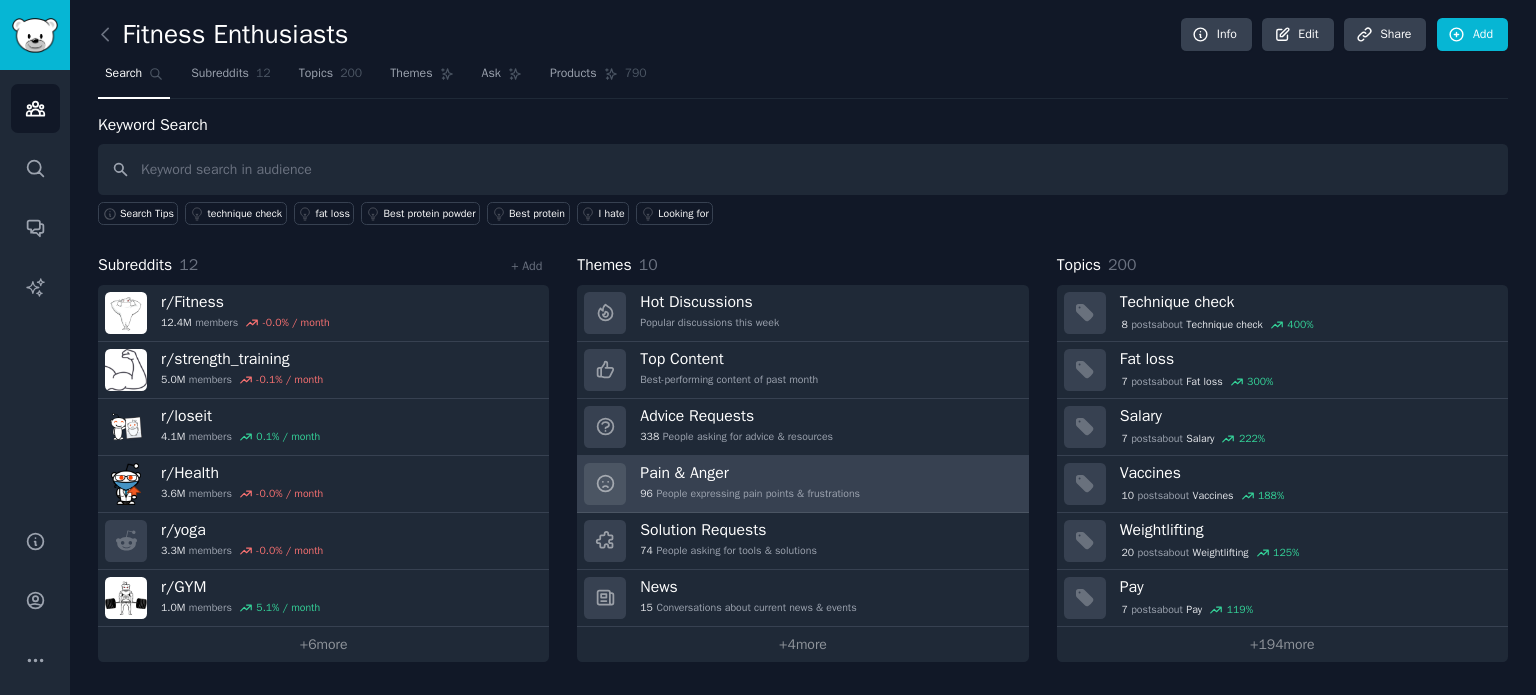 click on "Pain & Anger" at bounding box center [750, 473] 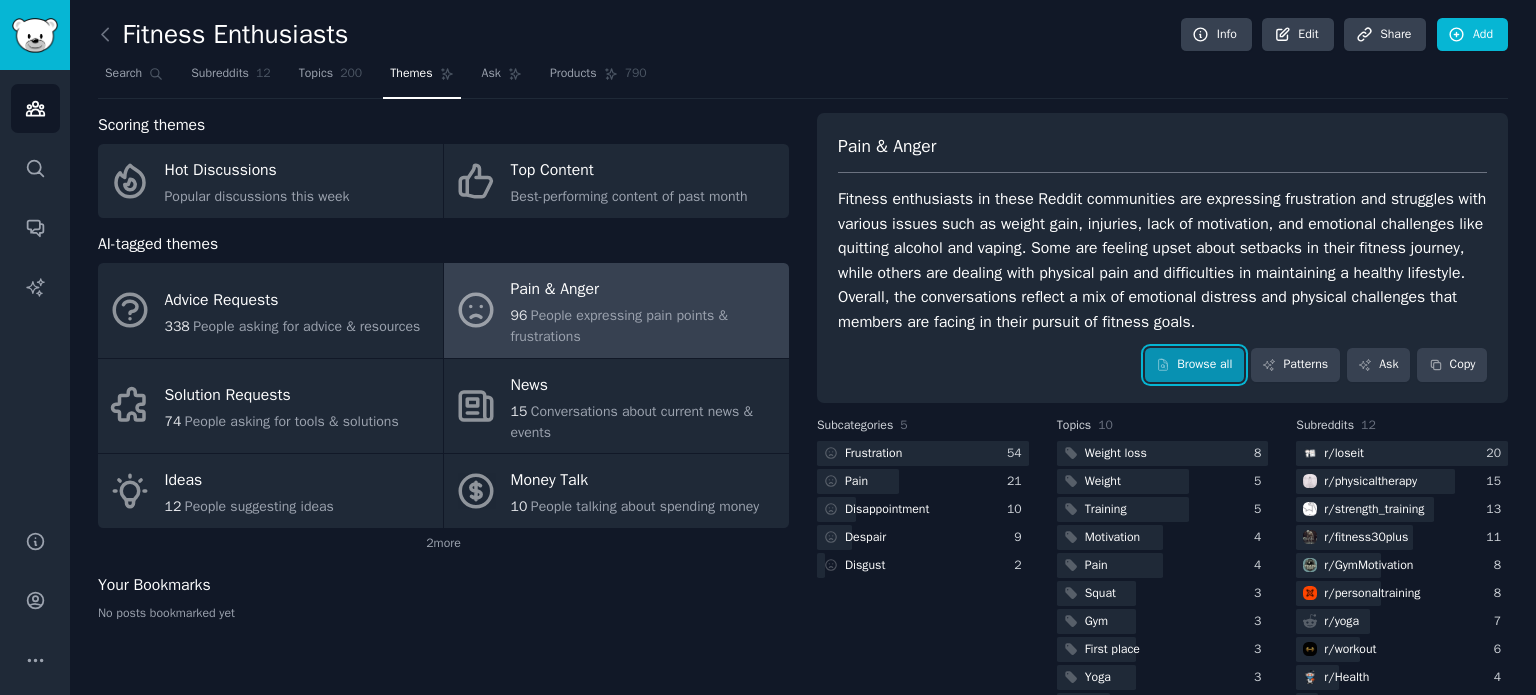 click on "Browse all" at bounding box center (1194, 365) 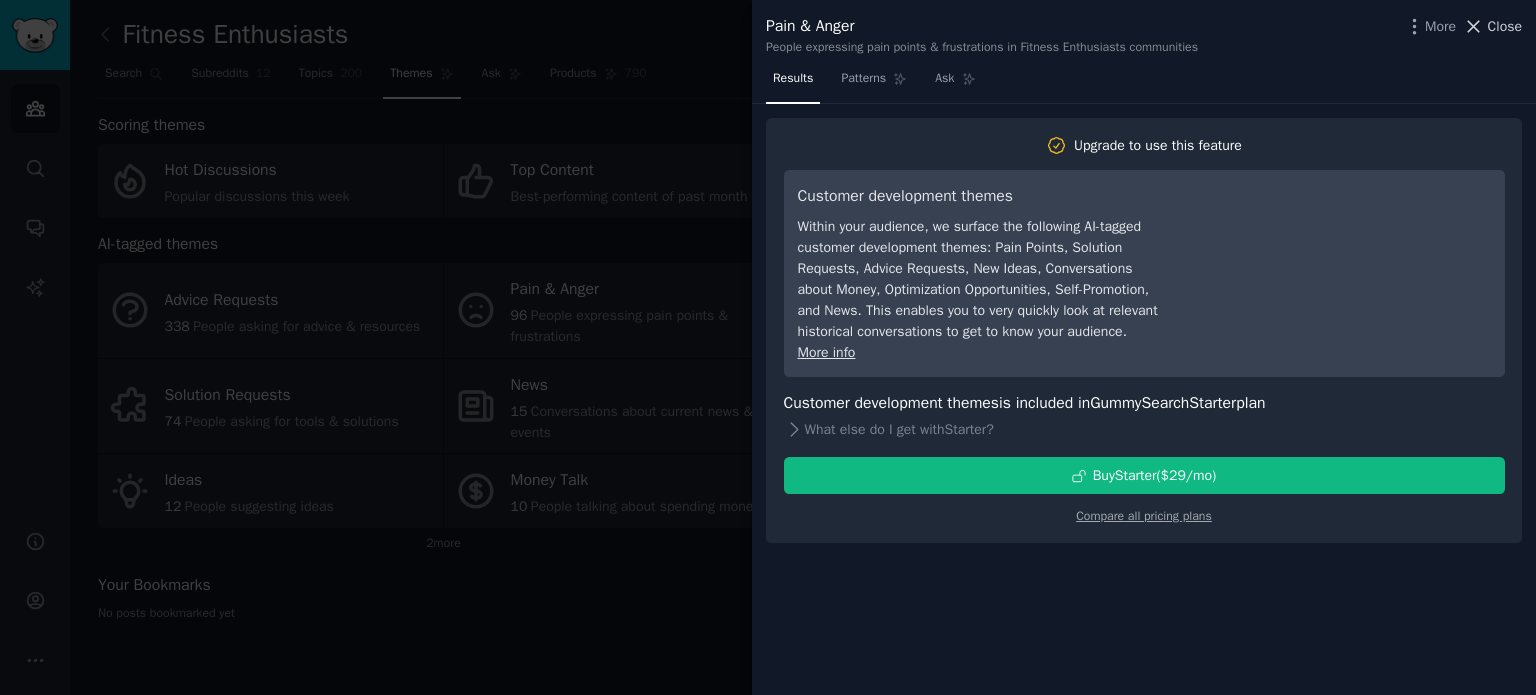 click on "Close" at bounding box center (1505, 26) 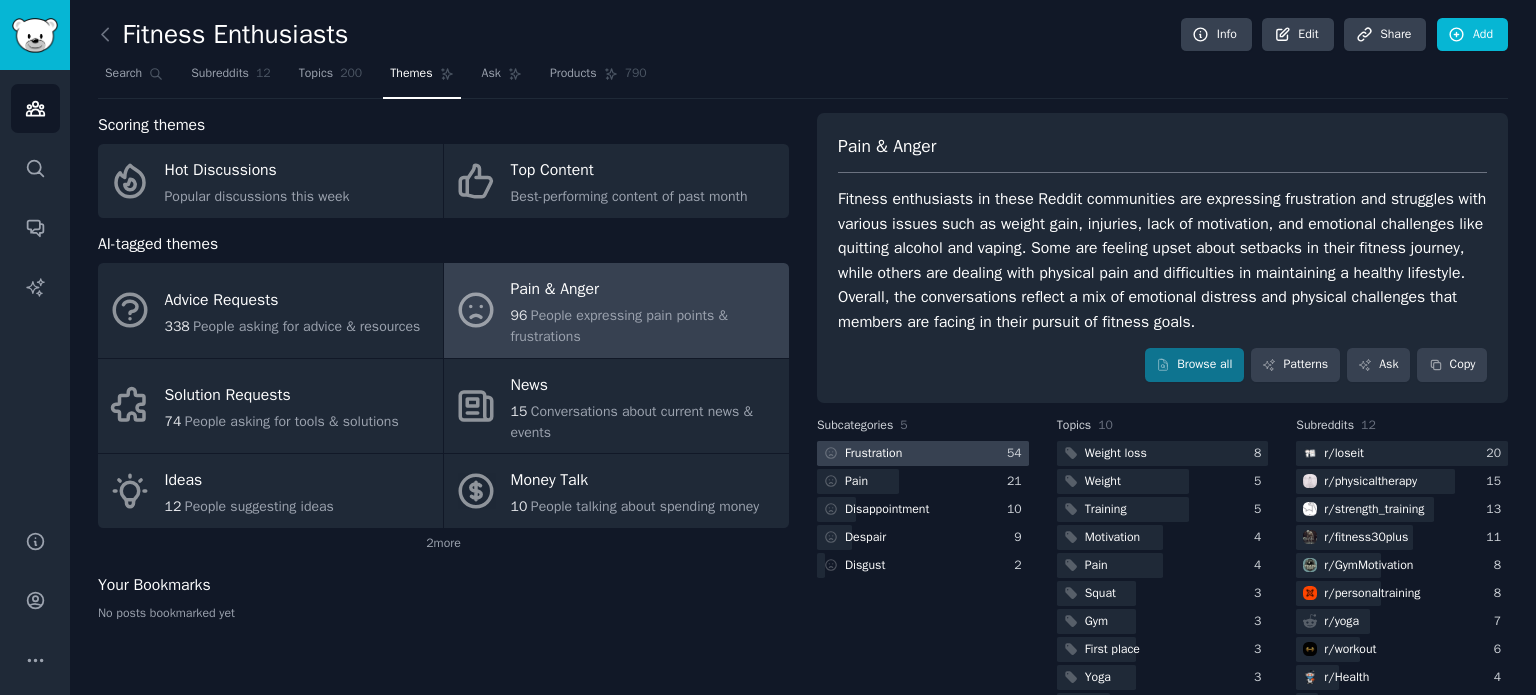 click on "Frustration" at bounding box center [873, 454] 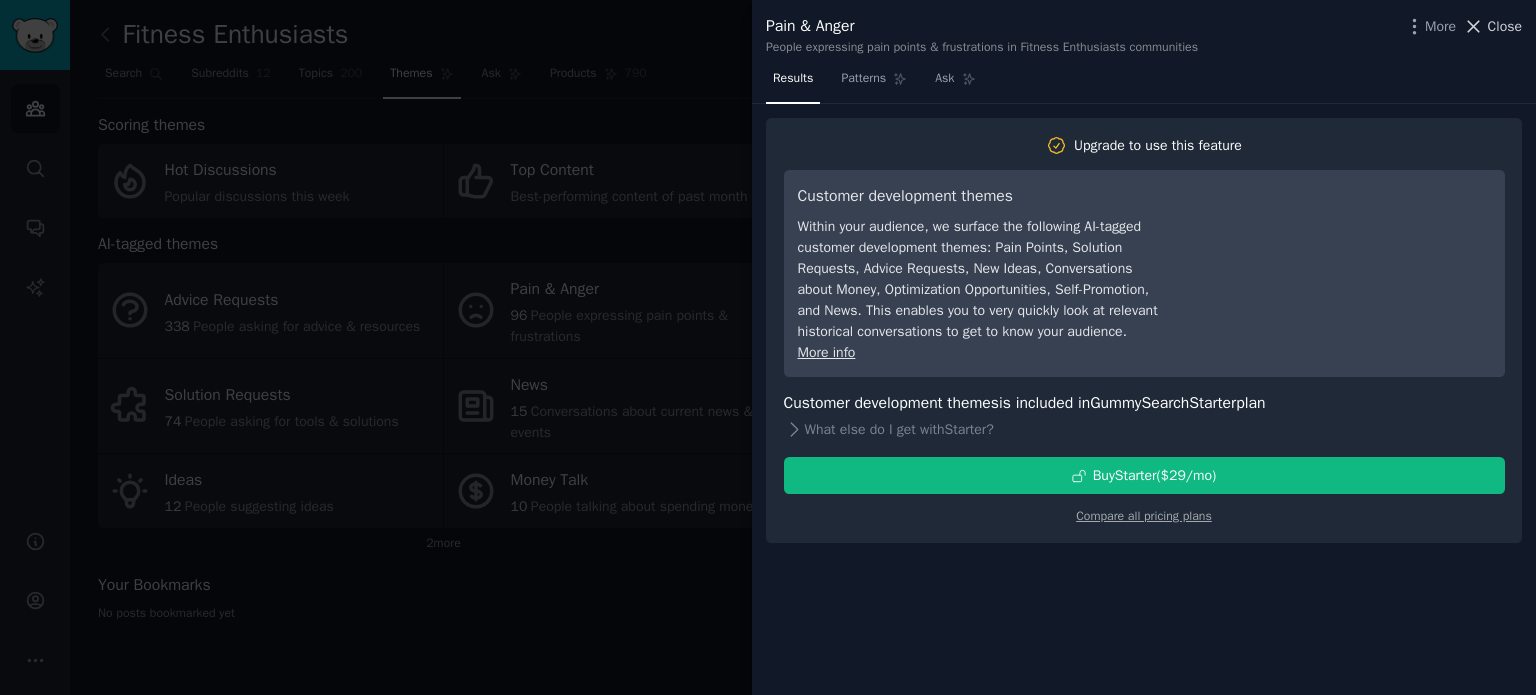 click on "Close" at bounding box center [1505, 26] 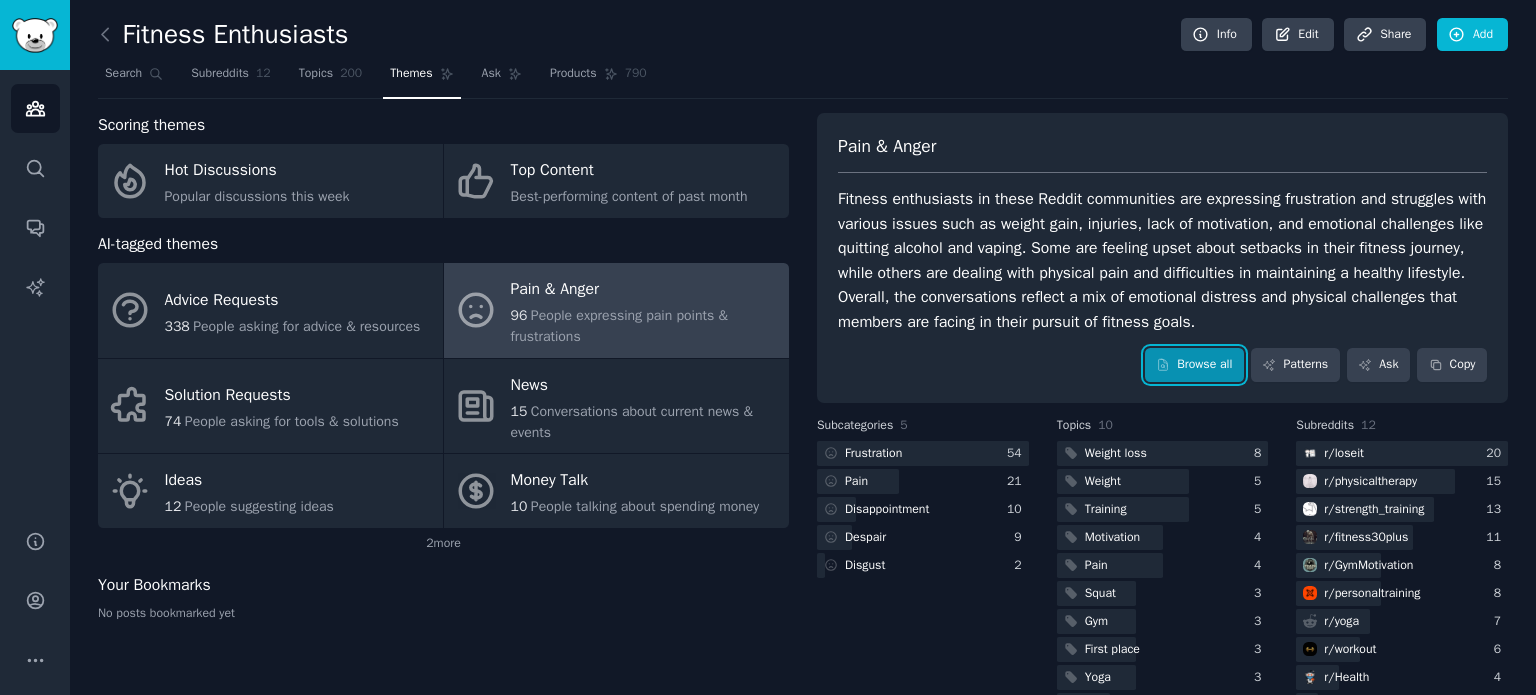 click on "Browse all" at bounding box center (1194, 365) 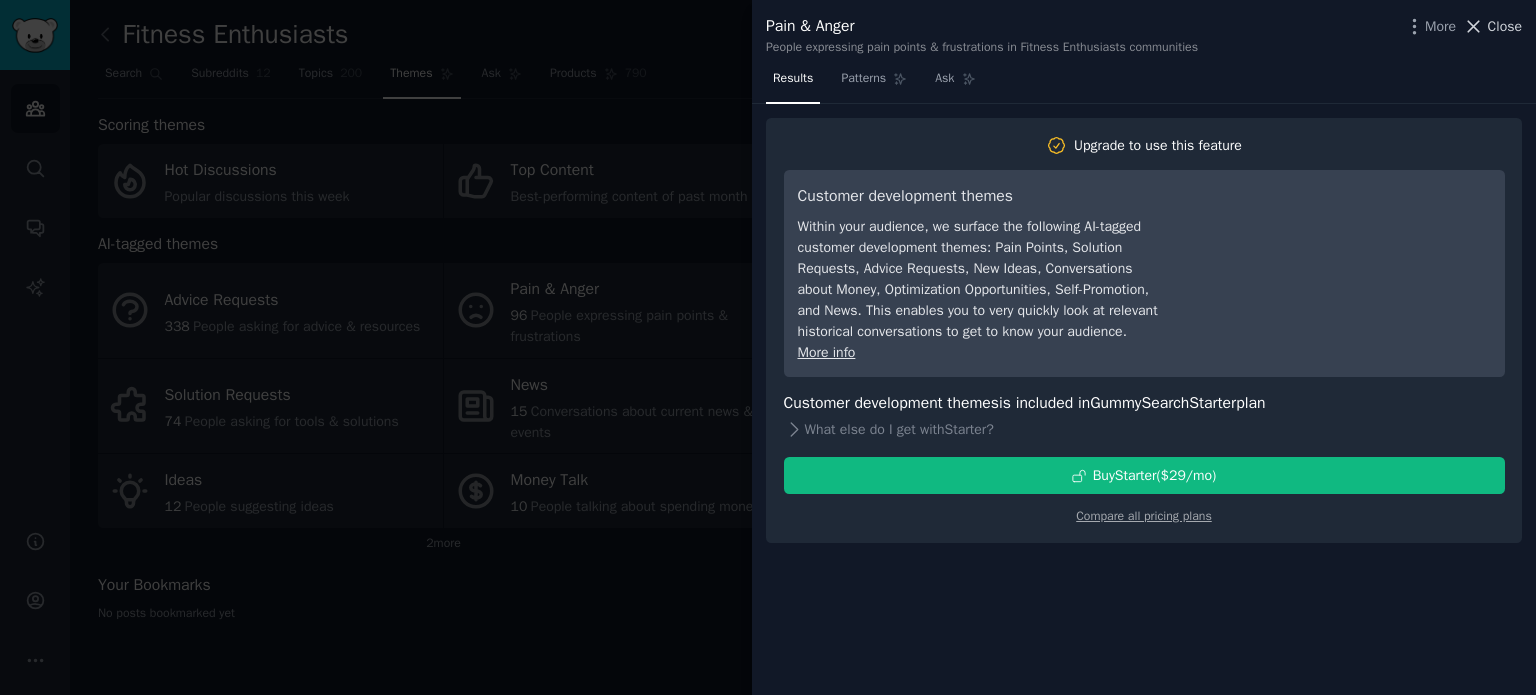 click on "Close" at bounding box center [1505, 26] 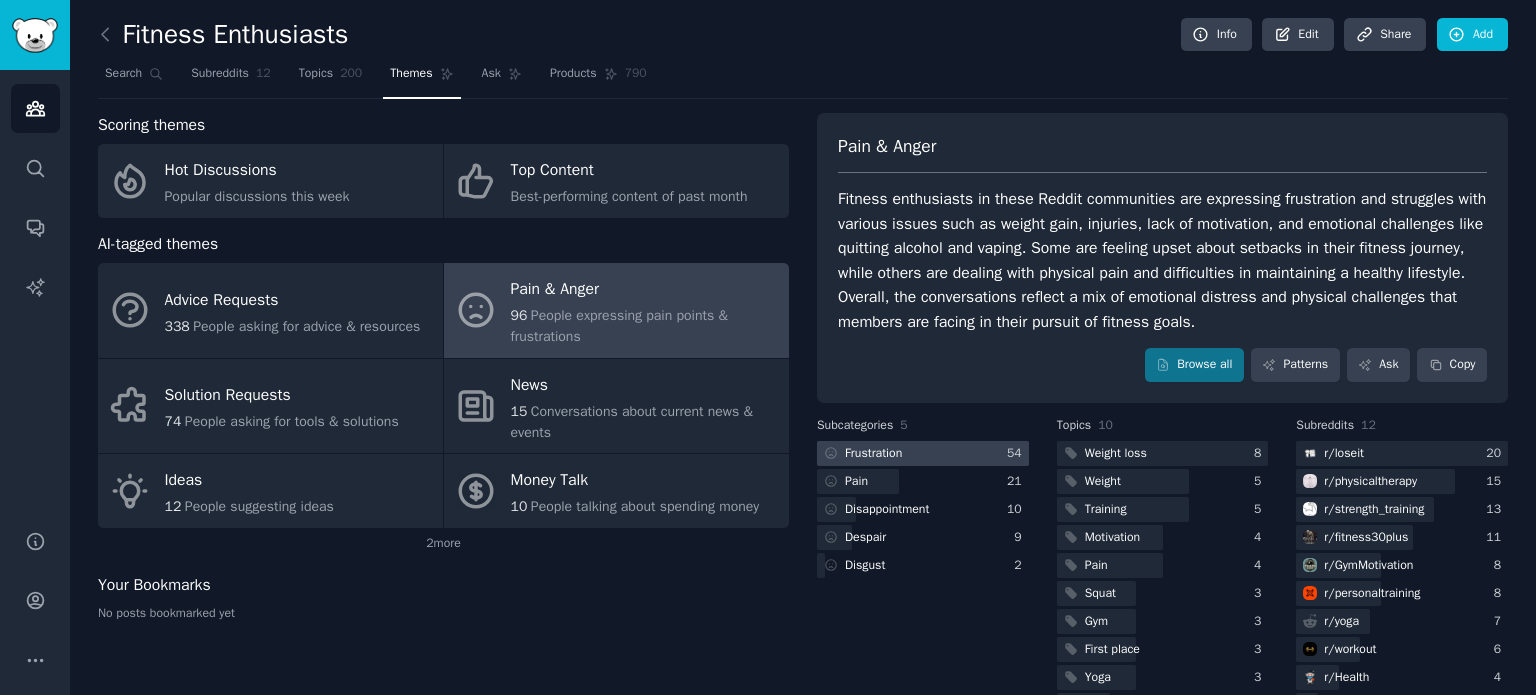 click on "Frustration" at bounding box center [873, 454] 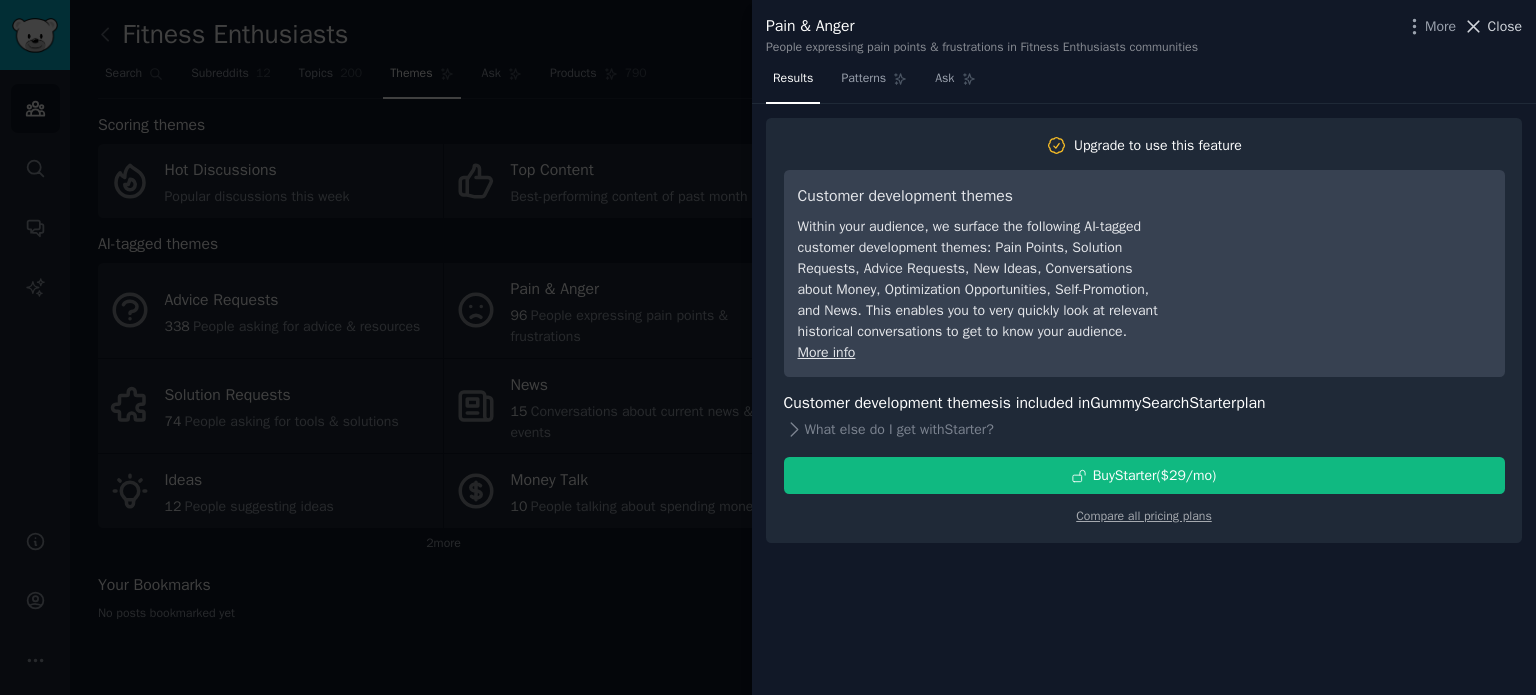 click on "Close" at bounding box center [1505, 26] 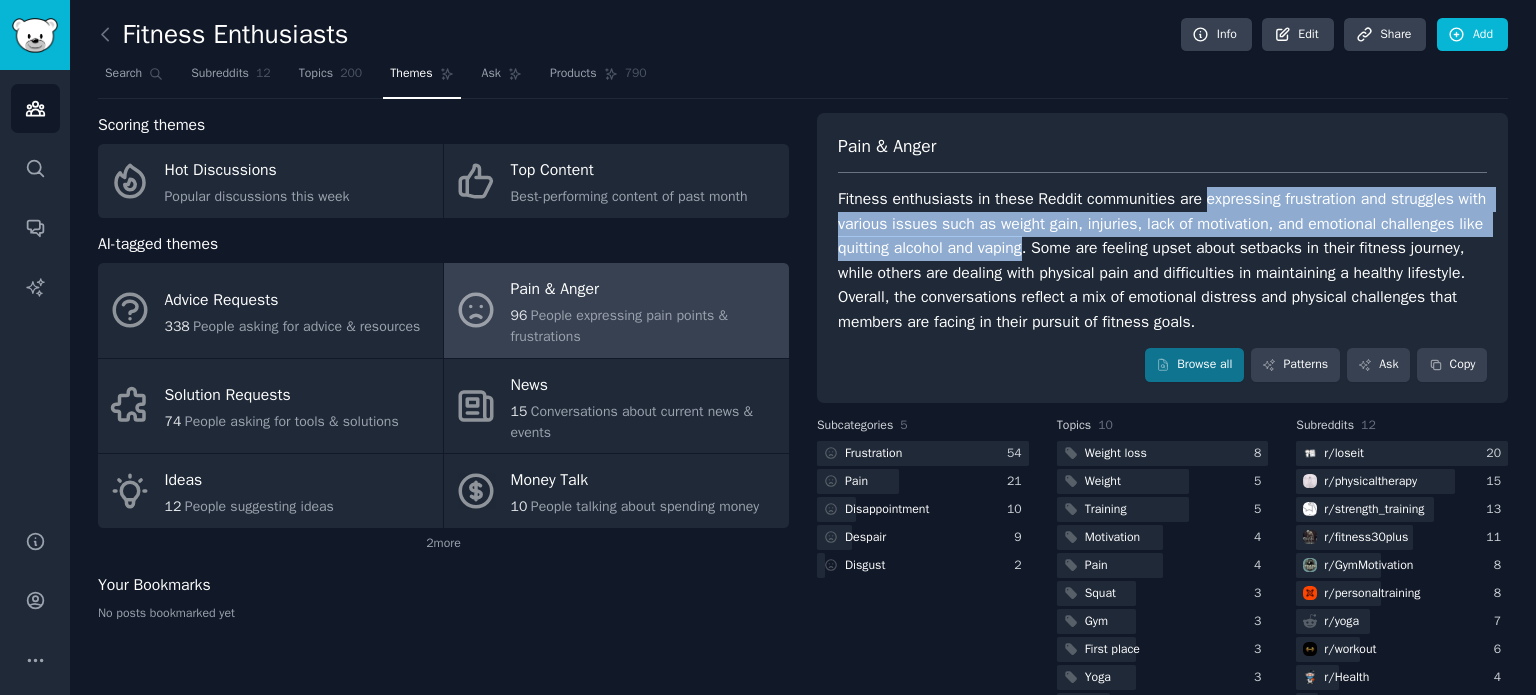 drag, startPoint x: 1196, startPoint y: 200, endPoint x: 1023, endPoint y: 250, distance: 180.08054 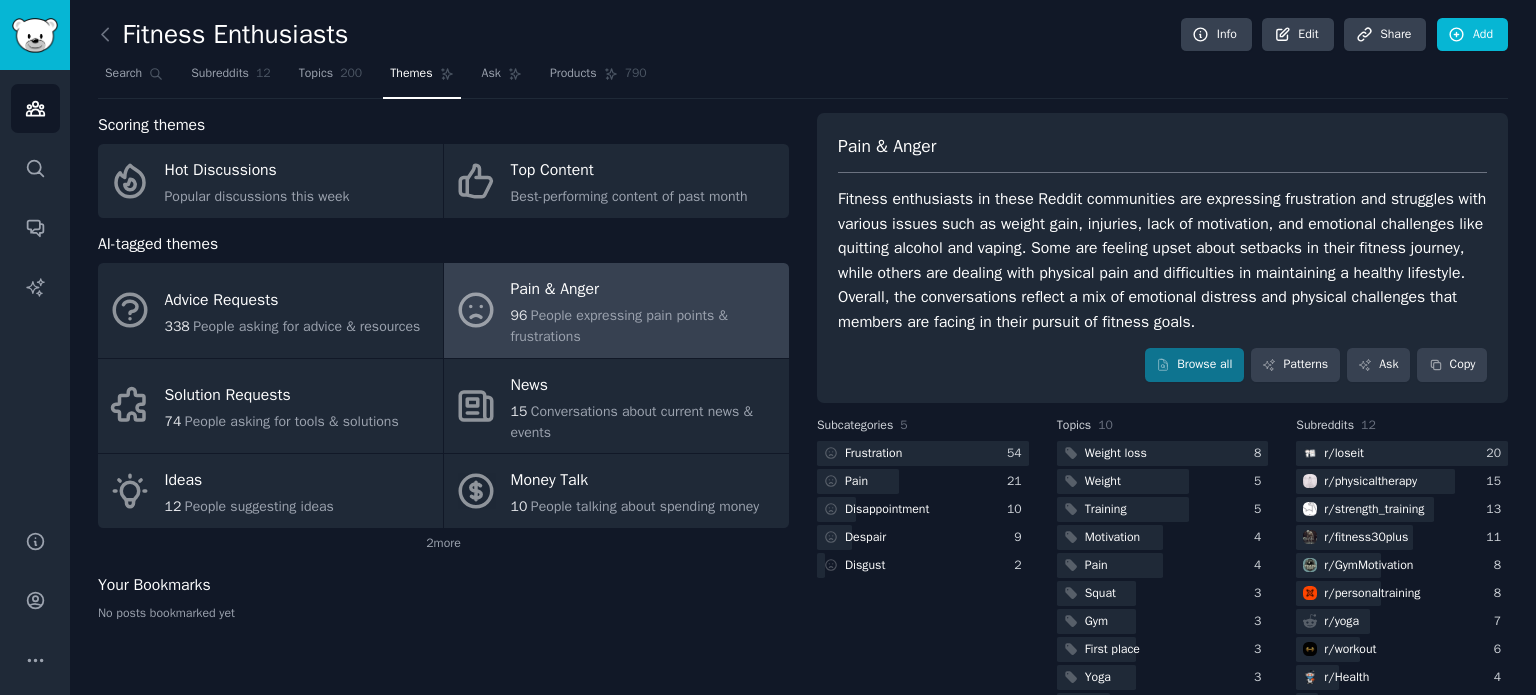 click on "Fitness enthusiasts in these Reddit communities are expressing frustration and struggles with various issues such as weight gain, injuries, lack of motivation, and emotional challenges like quitting alcohol and vaping. Some are feeling upset about setbacks in their fitness journey, while others are dealing with physical pain and difficulties in maintaining a healthy lifestyle. Overall, the conversations reflect a mix of emotional distress and physical challenges that members are facing in their pursuit of fitness goals." at bounding box center [1162, 260] 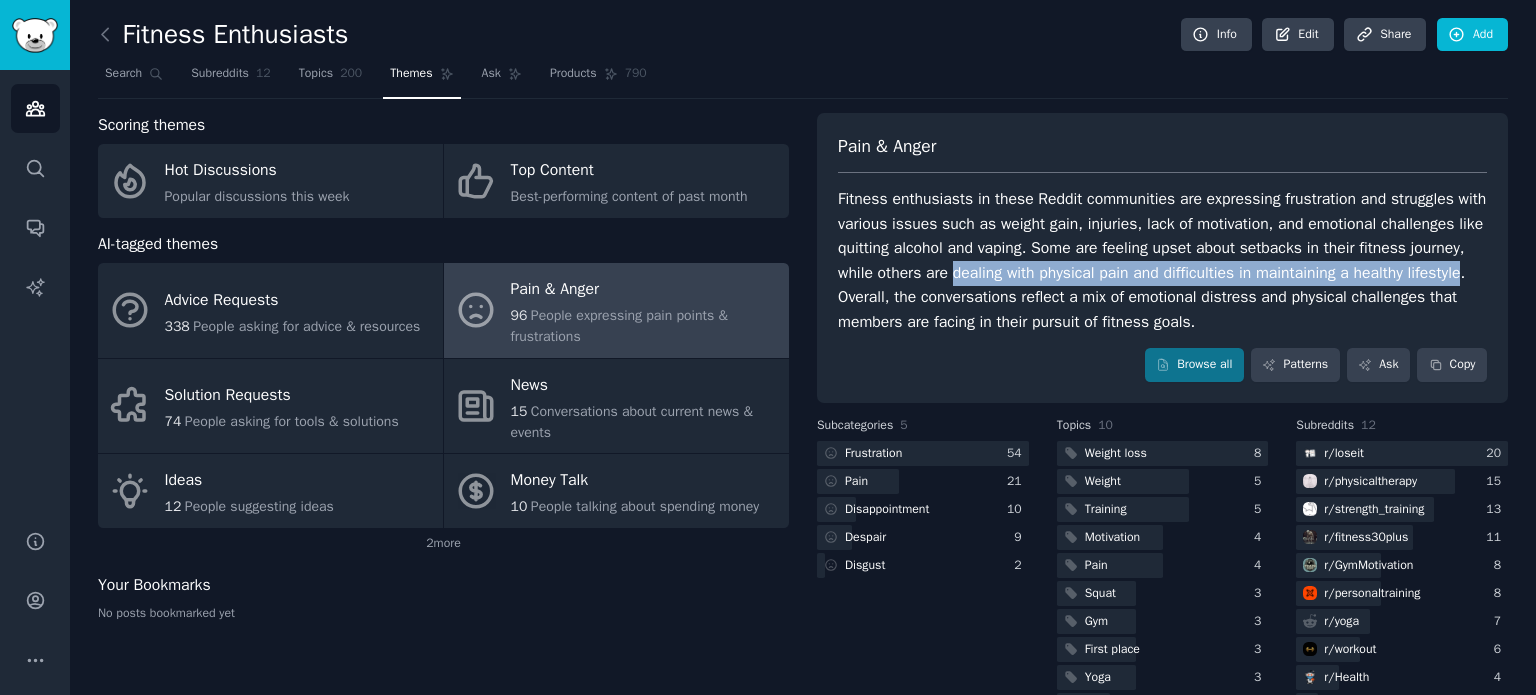 drag, startPoint x: 952, startPoint y: 269, endPoint x: 1462, endPoint y: 270, distance: 510.00098 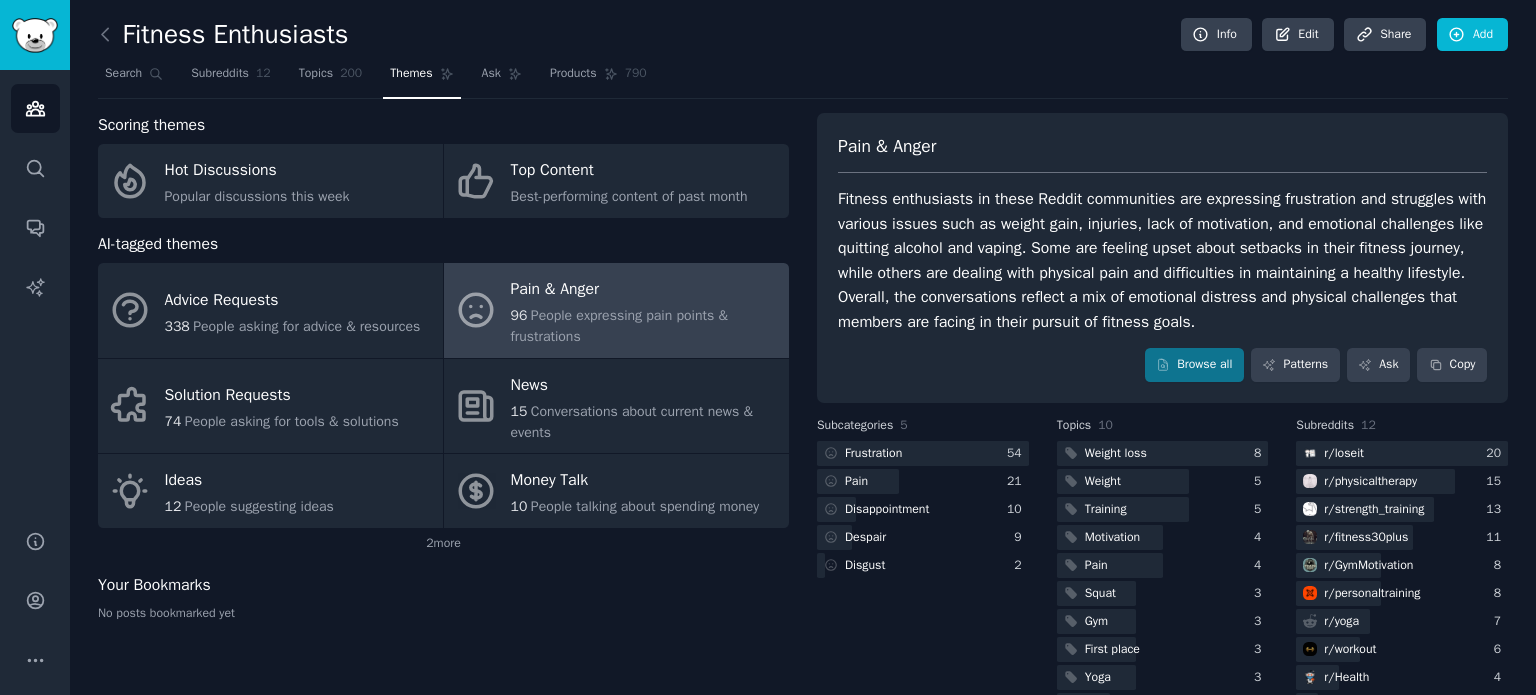 click on "Fitness enthusiasts in these Reddit communities are expressing frustration and struggles with various issues such as weight gain, injuries, lack of motivation, and emotional challenges like quitting alcohol and vaping. Some are feeling upset about setbacks in their fitness journey, while others are dealing with physical pain and difficulties in maintaining a healthy lifestyle. Overall, the conversations reflect a mix of emotional distress and physical challenges that members are facing in their pursuit of fitness goals." at bounding box center [1162, 260] 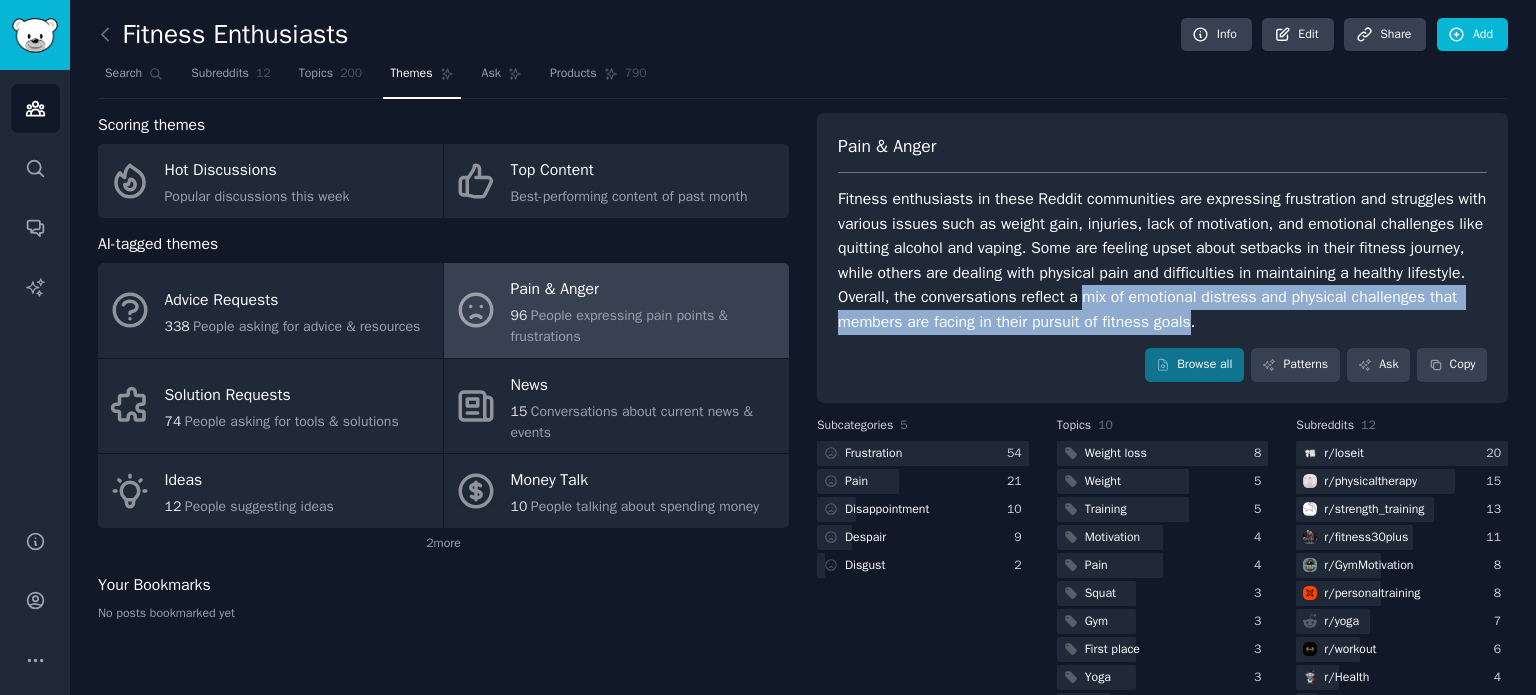 drag, startPoint x: 1081, startPoint y: 298, endPoint x: 1186, endPoint y: 318, distance: 106.887794 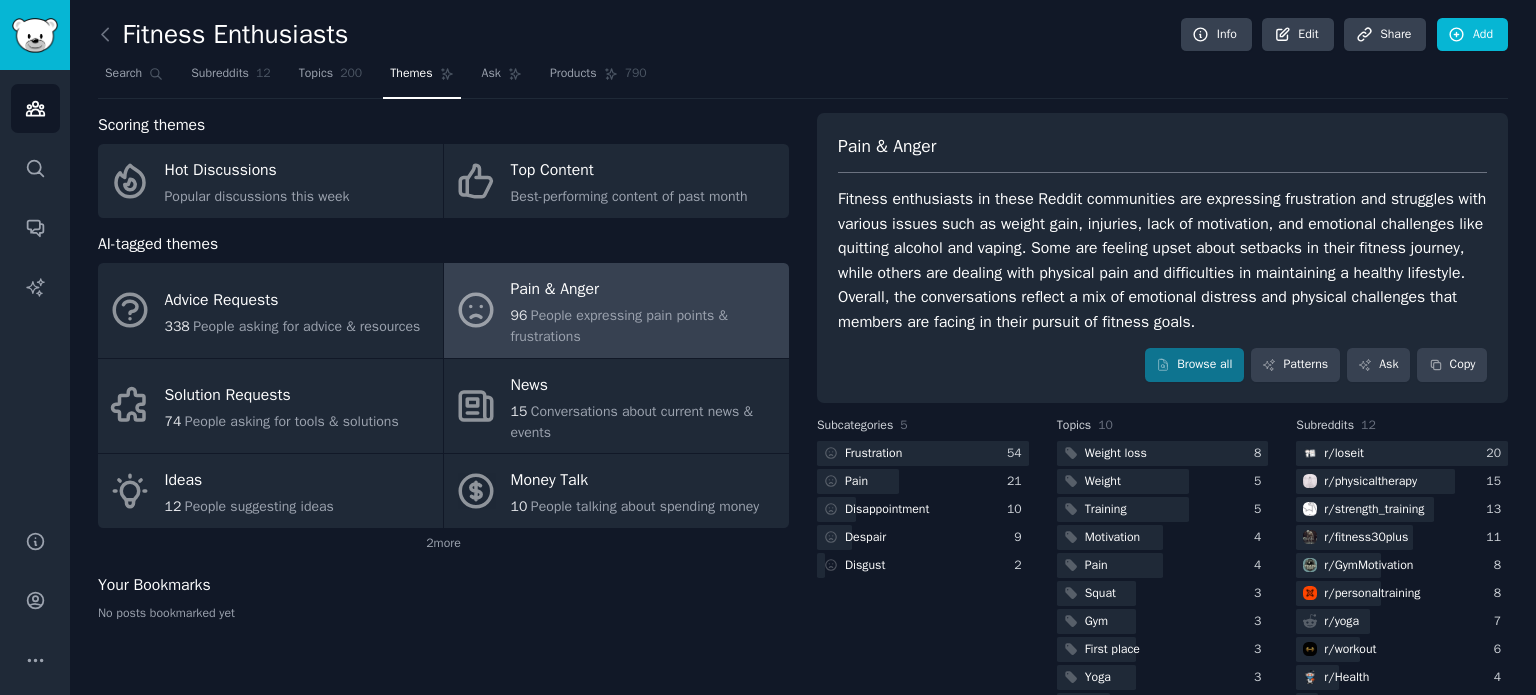 click on "Fitness enthusiasts in these Reddit communities are expressing frustration and struggles with various issues such as weight gain, injuries, lack of motivation, and emotional challenges like quitting alcohol and vaping. Some are feeling upset about setbacks in their fitness journey, while others are dealing with physical pain and difficulties in maintaining a healthy lifestyle. Overall, the conversations reflect a mix of emotional distress and physical challenges that members are facing in their pursuit of fitness goals." at bounding box center [1162, 260] 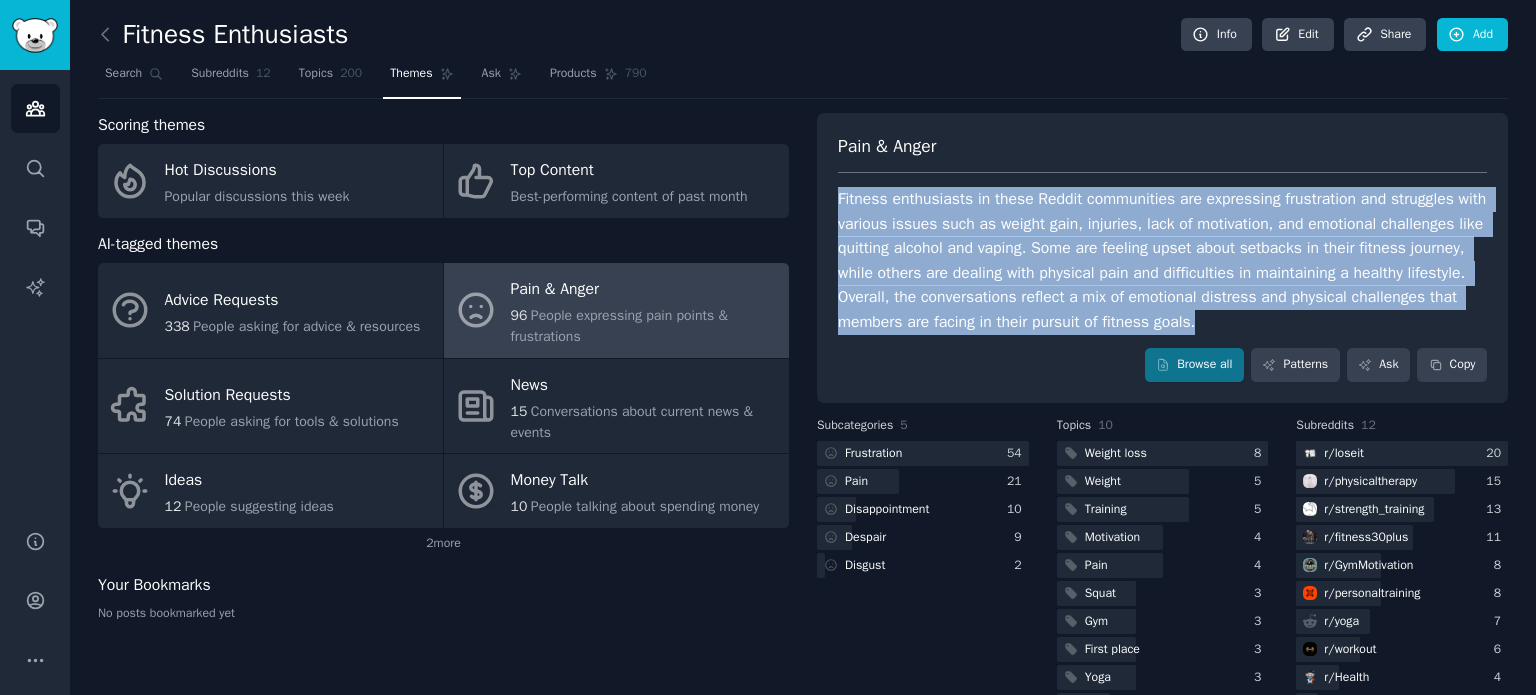 drag, startPoint x: 836, startPoint y: 199, endPoint x: 1232, endPoint y: 321, distance: 414.36697 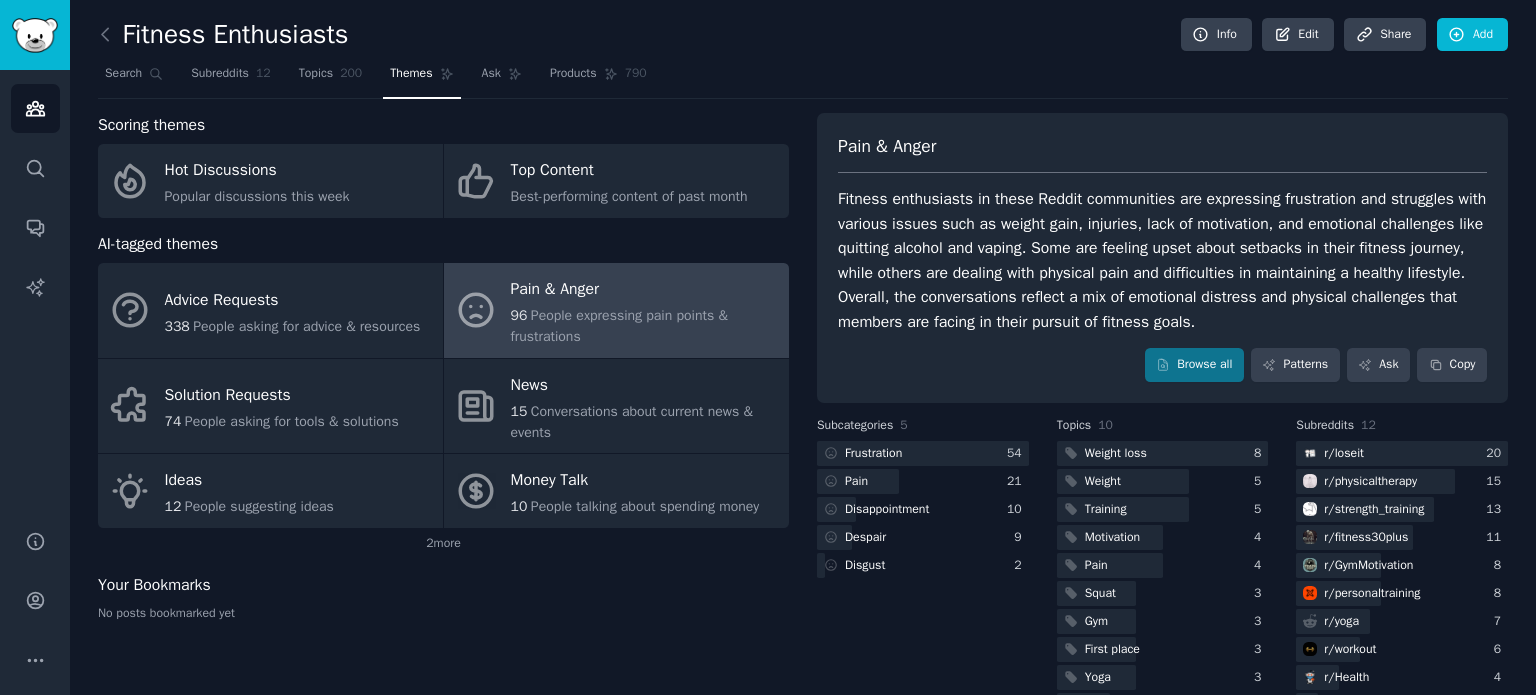 click on "Pain & Anger Fitness enthusiasts in these Reddit communities are expressing frustration and struggles with various issues such as weight gain, injuries, lack of motivation, and emotional challenges like quitting alcohol and vaping. Some are feeling upset about setbacks in their fitness journey, while others are dealing with physical pain and difficulties in maintaining a healthy lifestyle. Overall, the conversations reflect a mix of emotional distress and physical challenges that members are facing in their pursuit of fitness goals. Browse all Patterns Ask Copy" at bounding box center [1162, 258] 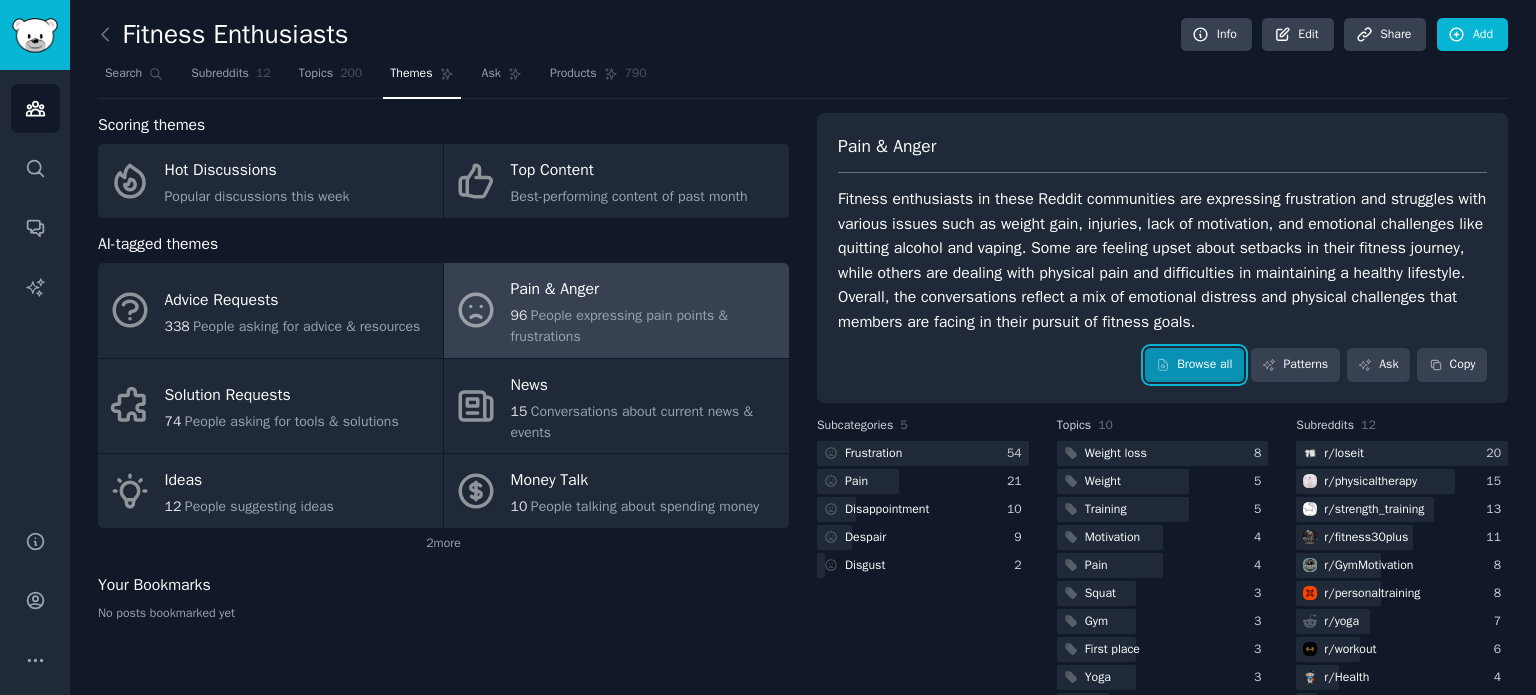 click on "Browse all" at bounding box center (1194, 365) 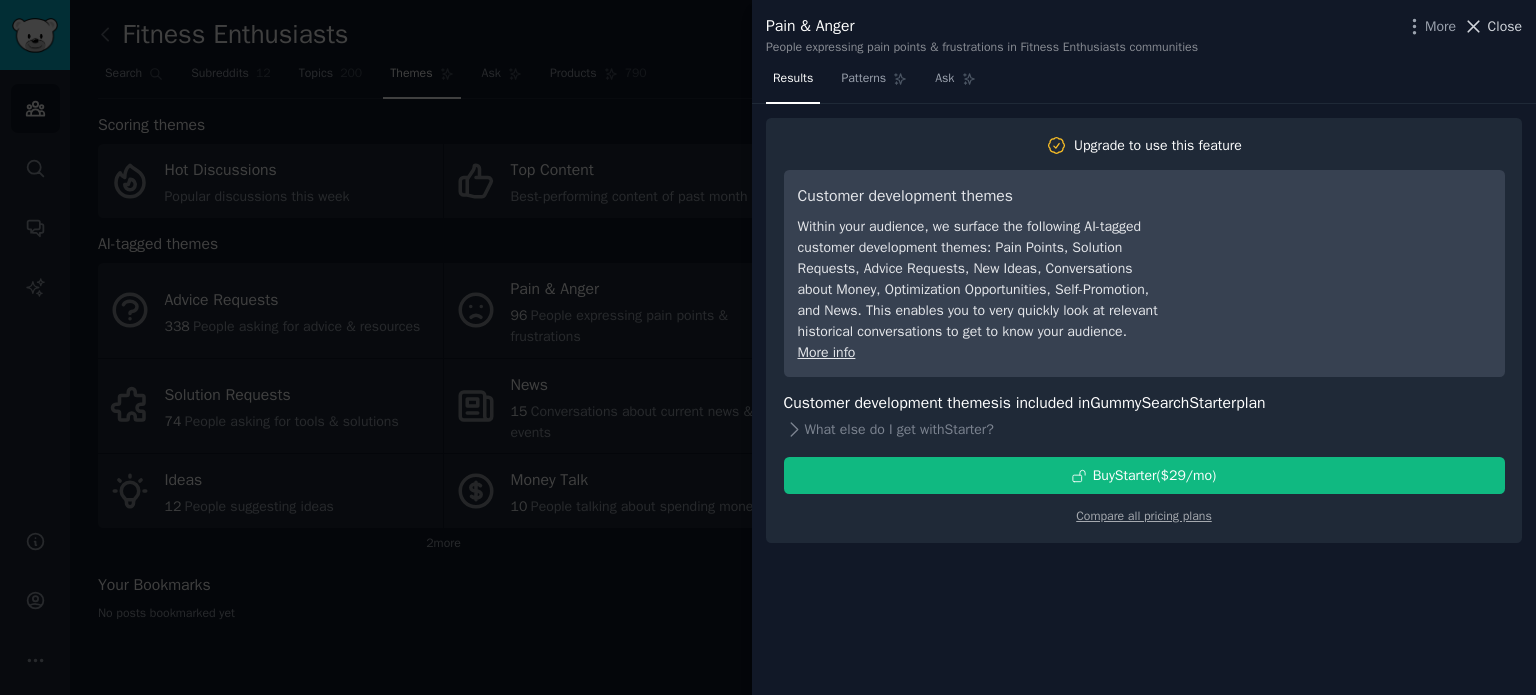 click on "Close" at bounding box center (1505, 26) 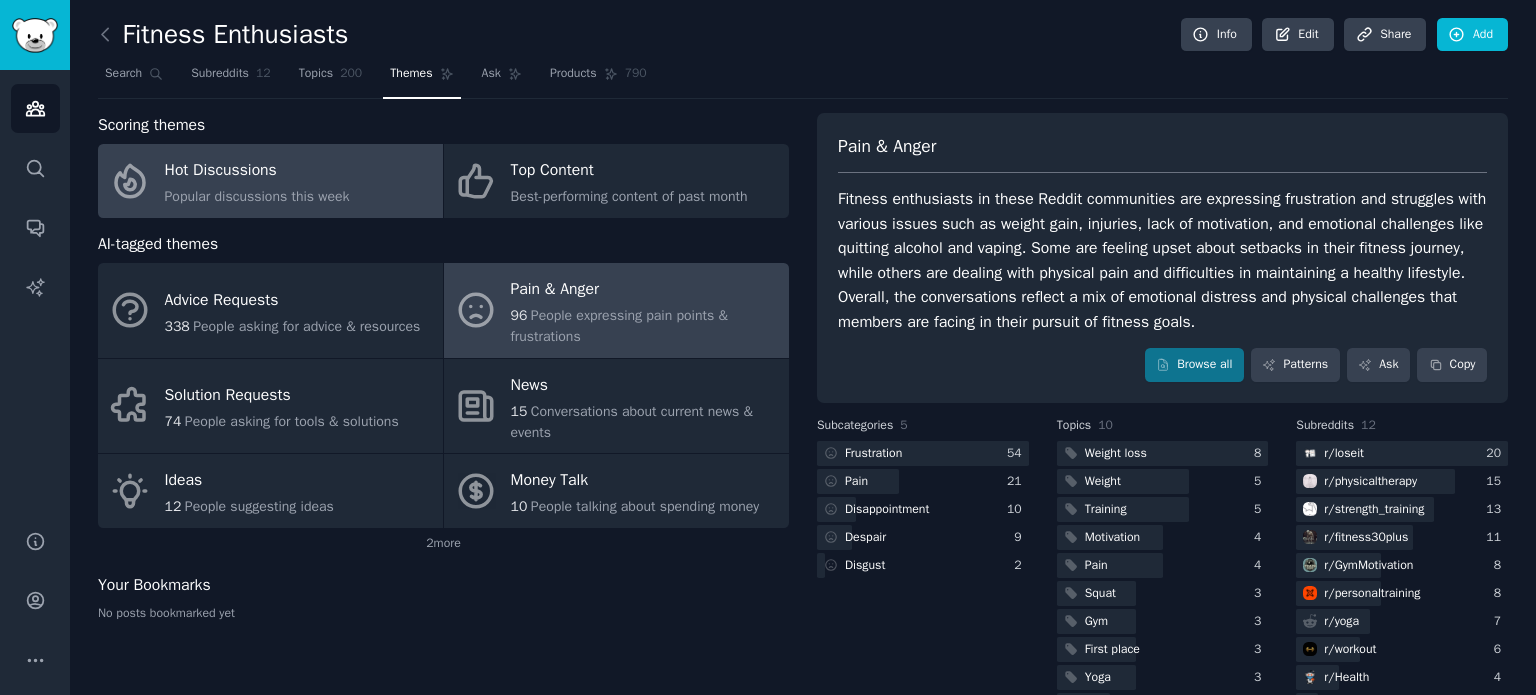click on "Hot Discussions" at bounding box center [257, 171] 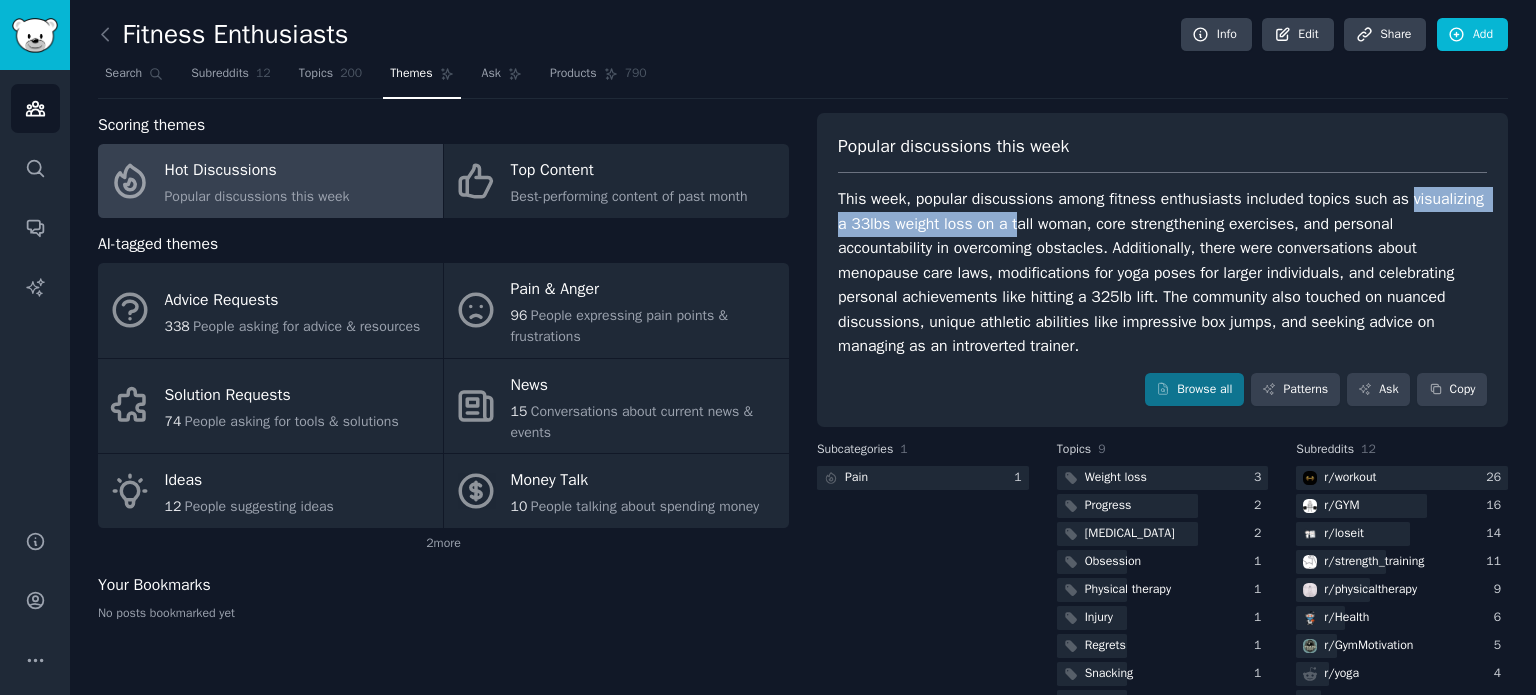 drag, startPoint x: 1401, startPoint y: 199, endPoint x: 980, endPoint y: 227, distance: 421.93008 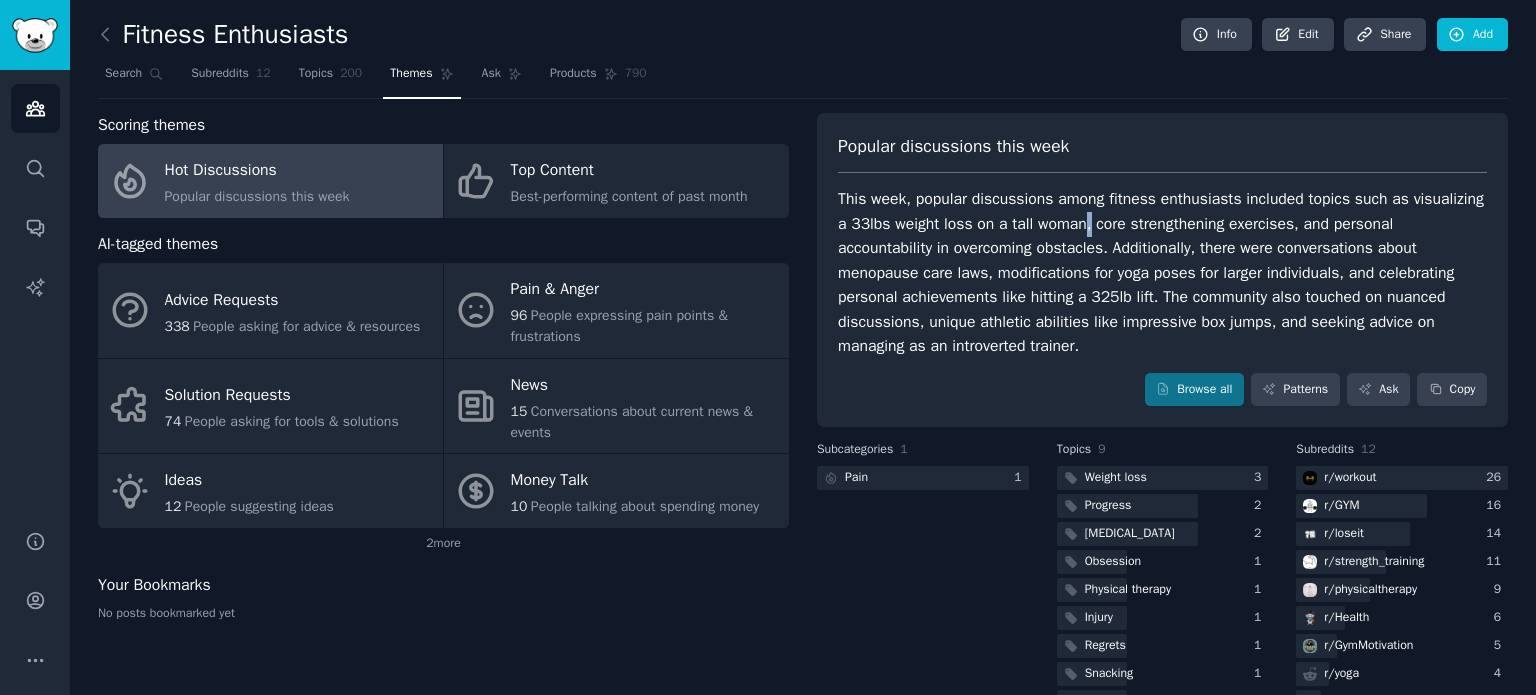 click on "This week, popular discussions among fitness enthusiasts included topics such as visualizing a 33lbs weight loss on a tall woman, core strengthening exercises, and personal accountability in overcoming obstacles. Additionally, there were conversations about menopause care laws, modifications for yoga poses for larger individuals, and celebrating personal achievements like hitting a 325lb lift. The community also touched on nuanced discussions, unique athletic abilities like impressive box jumps, and seeking advice on managing as an introverted trainer." at bounding box center (1162, 273) 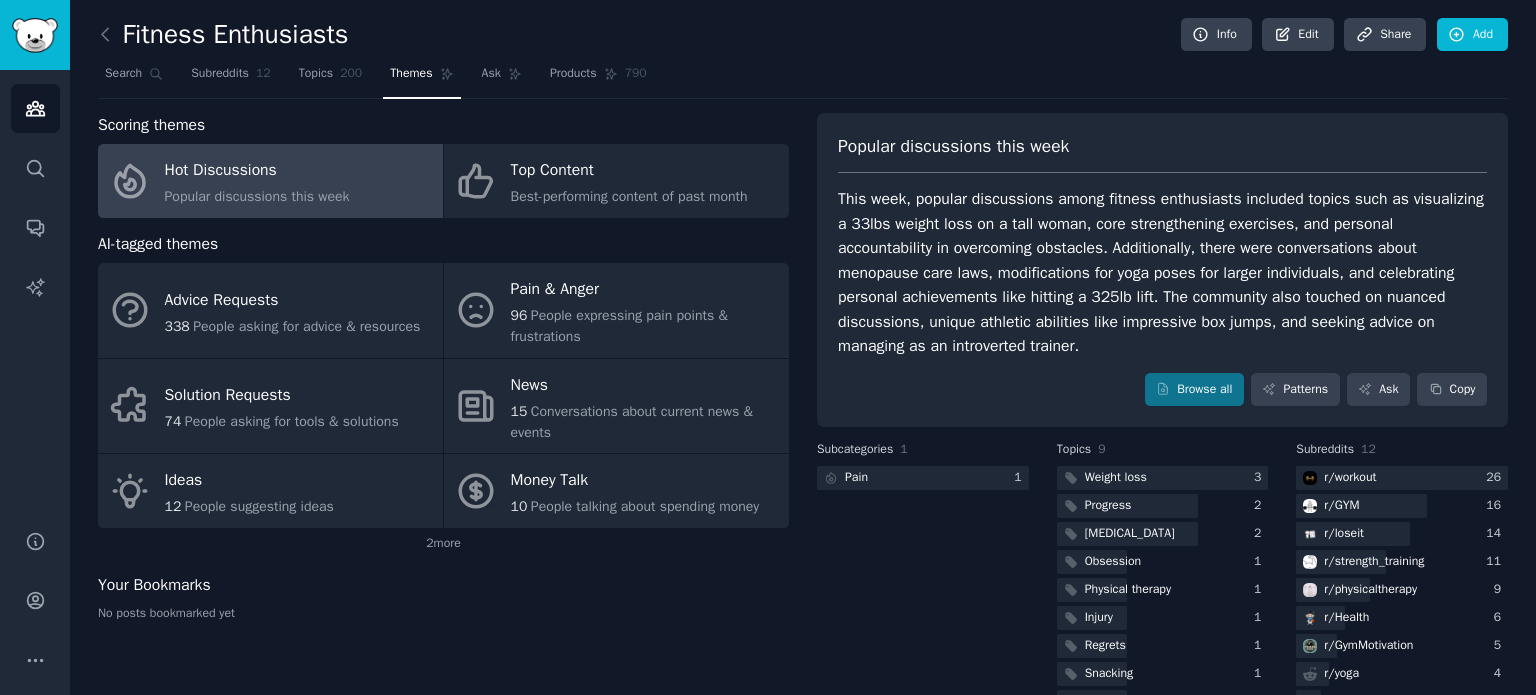 click on "This week, popular discussions among fitness enthusiasts included topics such as visualizing a 33lbs weight loss on a tall woman, core strengthening exercises, and personal accountability in overcoming obstacles. Additionally, there were conversations about menopause care laws, modifications for yoga poses for larger individuals, and celebrating personal achievements like hitting a 325lb lift. The community also touched on nuanced discussions, unique athletic abilities like impressive box jumps, and seeking advice on managing as an introverted trainer." at bounding box center (1162, 273) 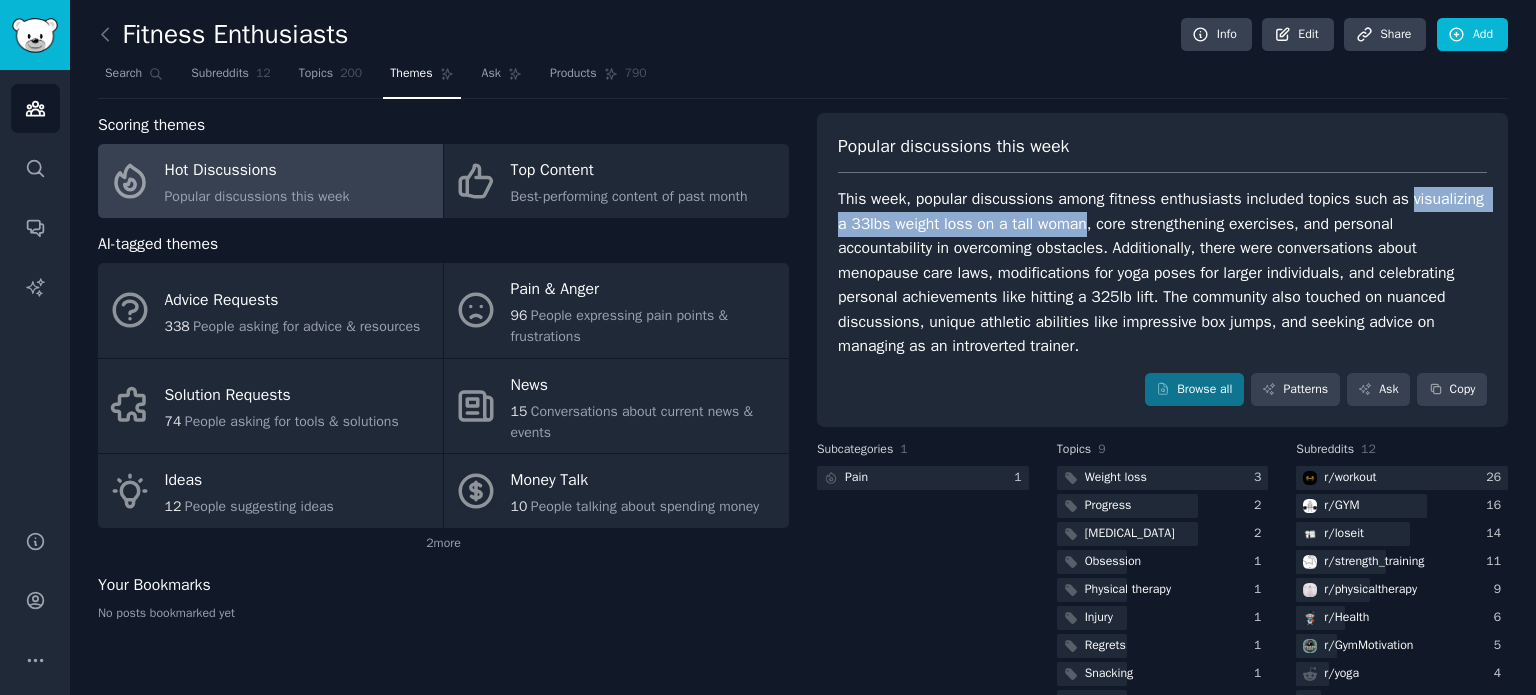 drag, startPoint x: 1400, startPoint y: 198, endPoint x: 1080, endPoint y: 223, distance: 320.97507 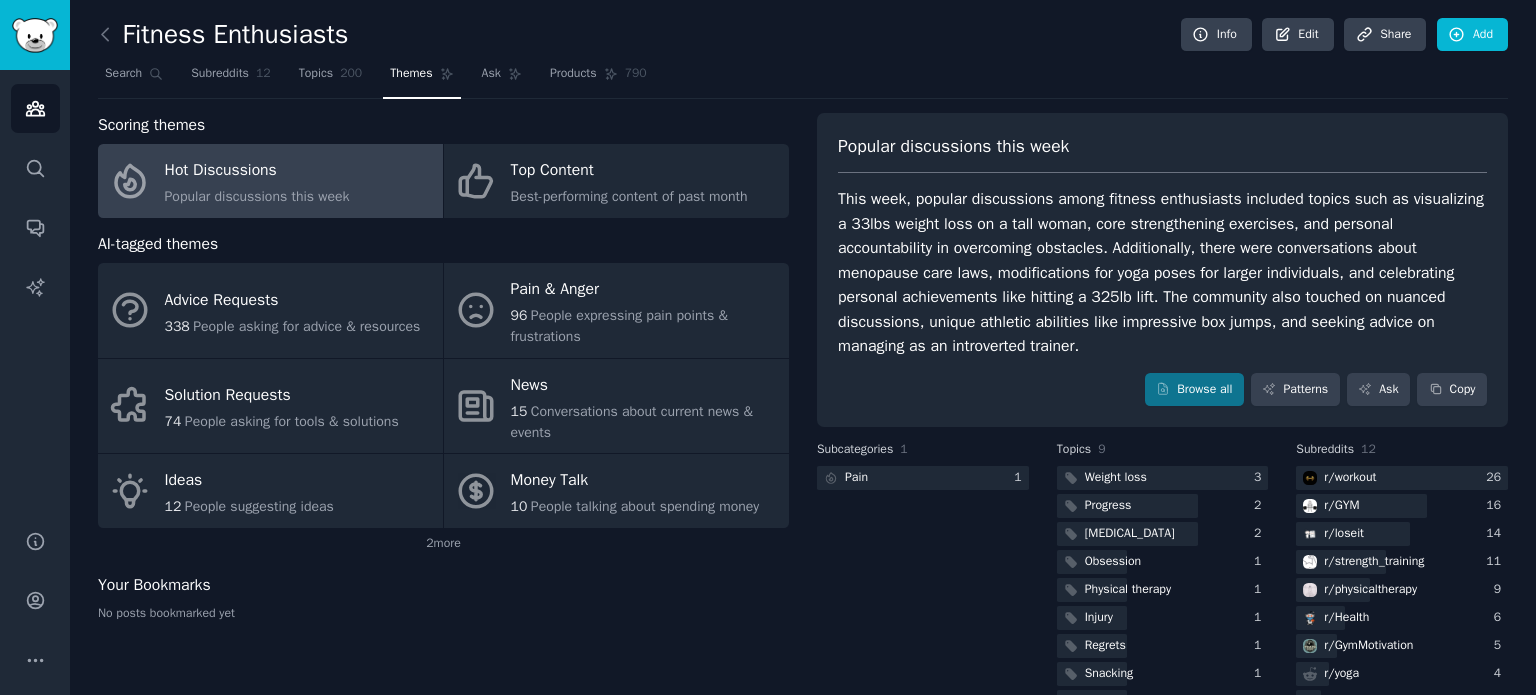 click on "This week, popular discussions among fitness enthusiasts included topics such as visualizing a 33lbs weight loss on a tall woman, core strengthening exercises, and personal accountability in overcoming obstacles. Additionally, there were conversations about menopause care laws, modifications for yoga poses for larger individuals, and celebrating personal achievements like hitting a 325lb lift. The community also touched on nuanced discussions, unique athletic abilities like impressive box jumps, and seeking advice on managing as an introverted trainer." at bounding box center (1162, 273) 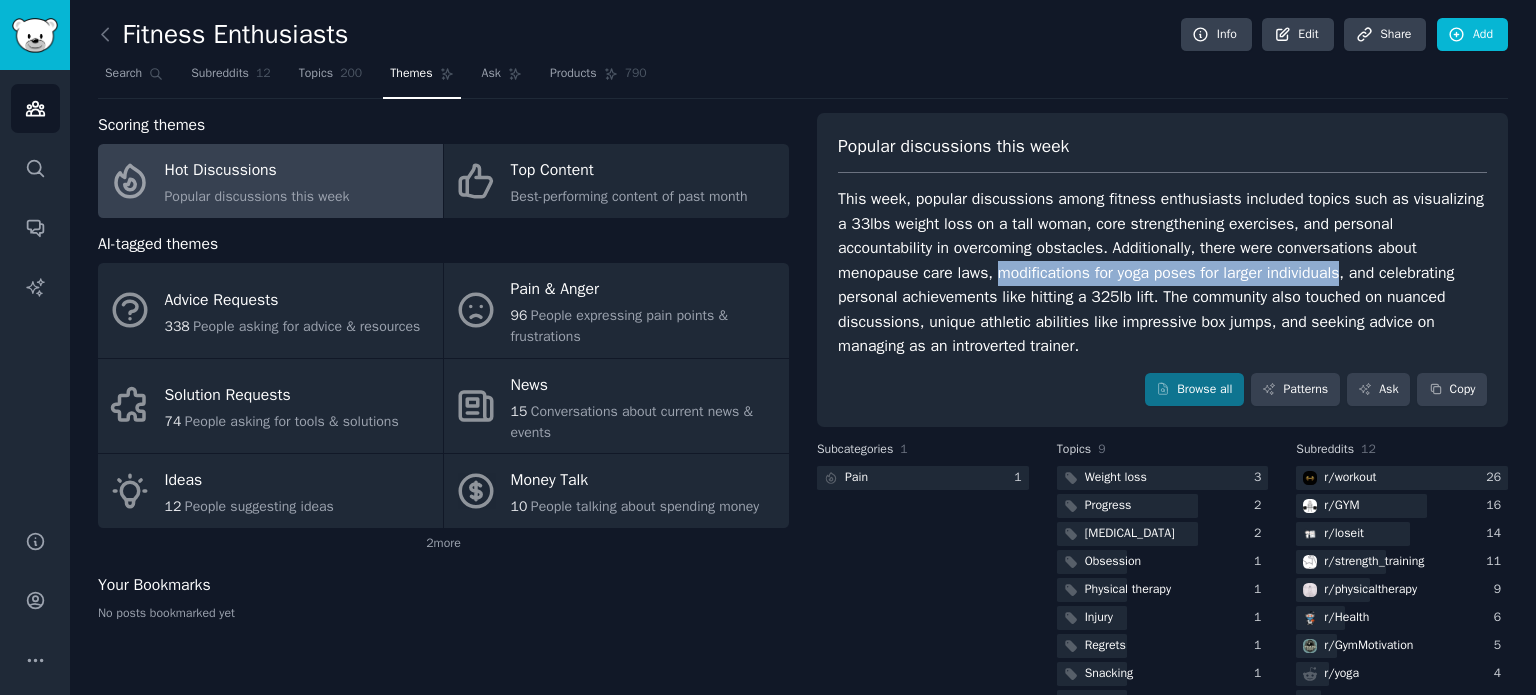 drag, startPoint x: 994, startPoint y: 269, endPoint x: 1337, endPoint y: 267, distance: 343.00583 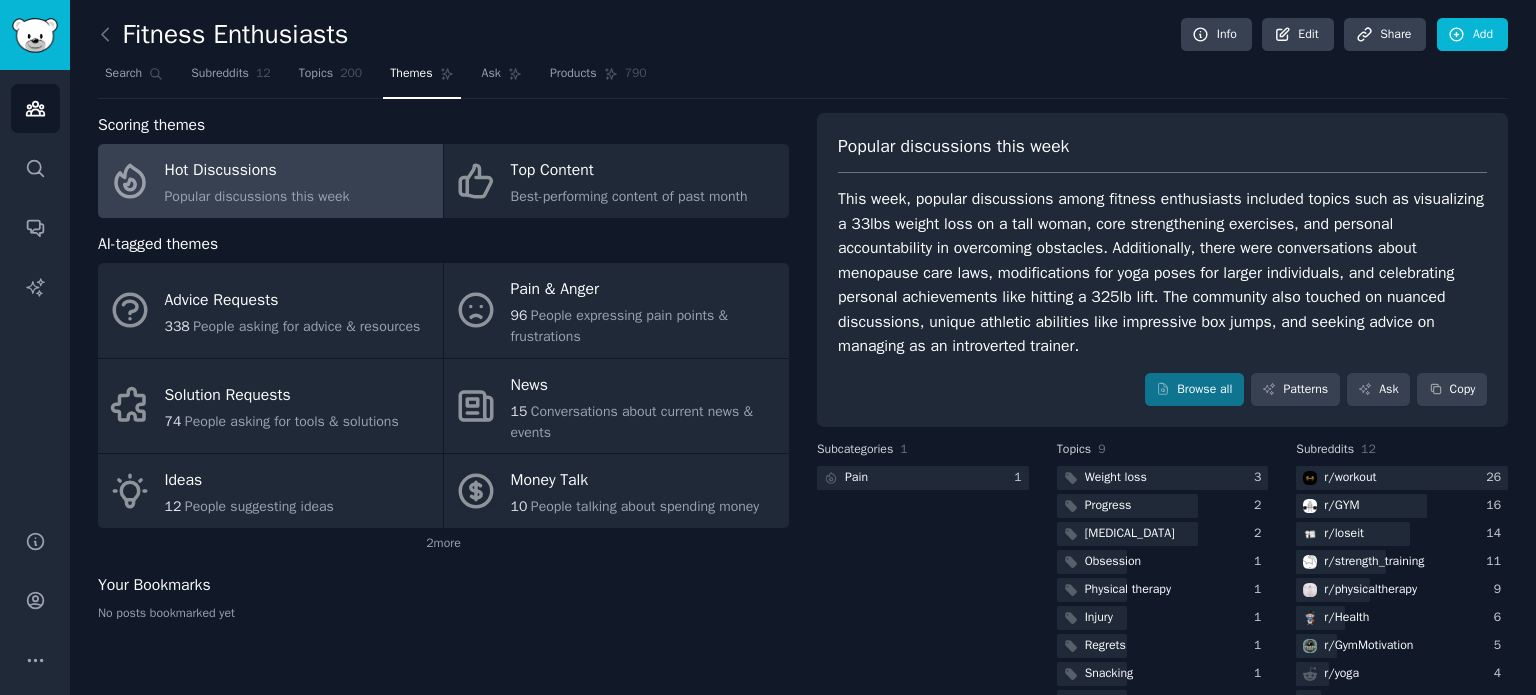 click on "This week, popular discussions among fitness enthusiasts included topics such as visualizing a 33lbs weight loss on a tall woman, core strengthening exercises, and personal accountability in overcoming obstacles. Additionally, there were conversations about menopause care laws, modifications for yoga poses for larger individuals, and celebrating personal achievements like hitting a 325lb lift. The community also touched on nuanced discussions, unique athletic abilities like impressive box jumps, and seeking advice on managing as an introverted trainer." at bounding box center [1162, 273] 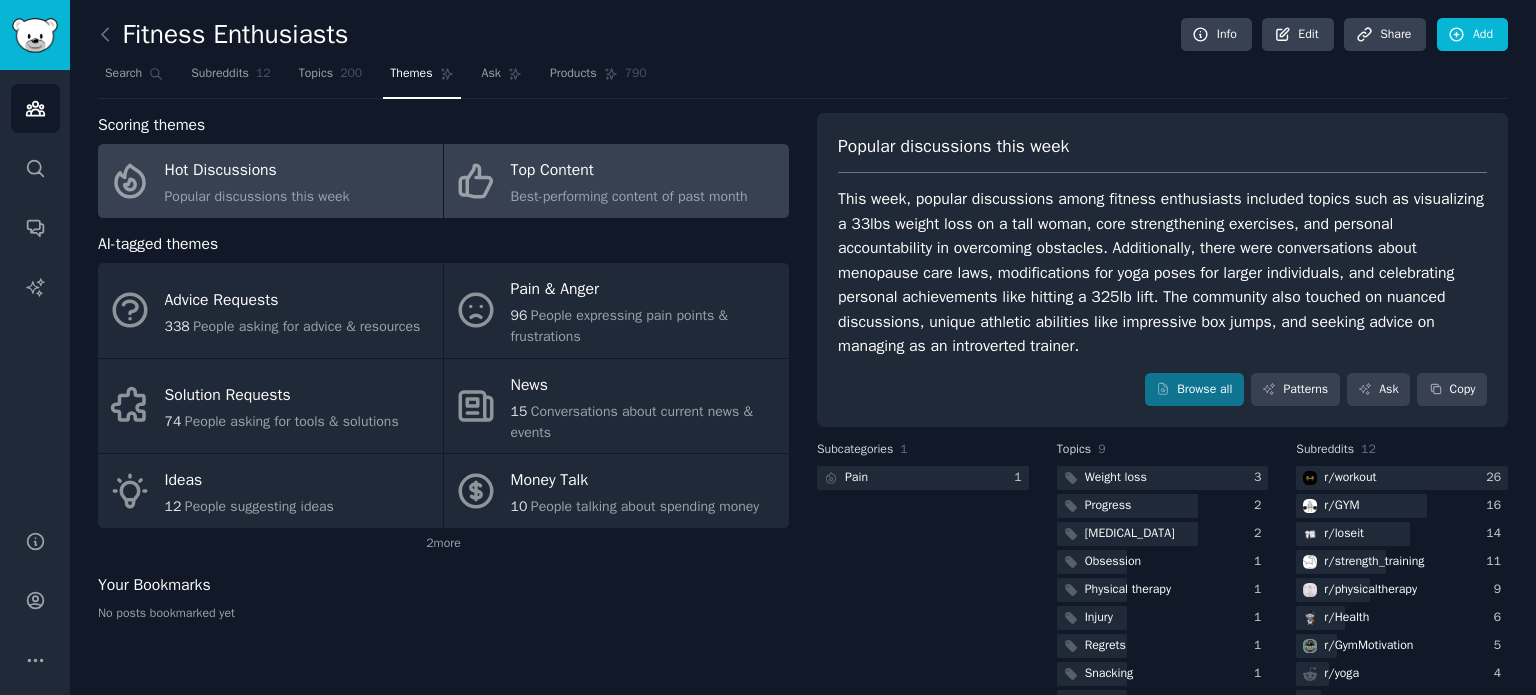 click on "Best-performing content of past month" 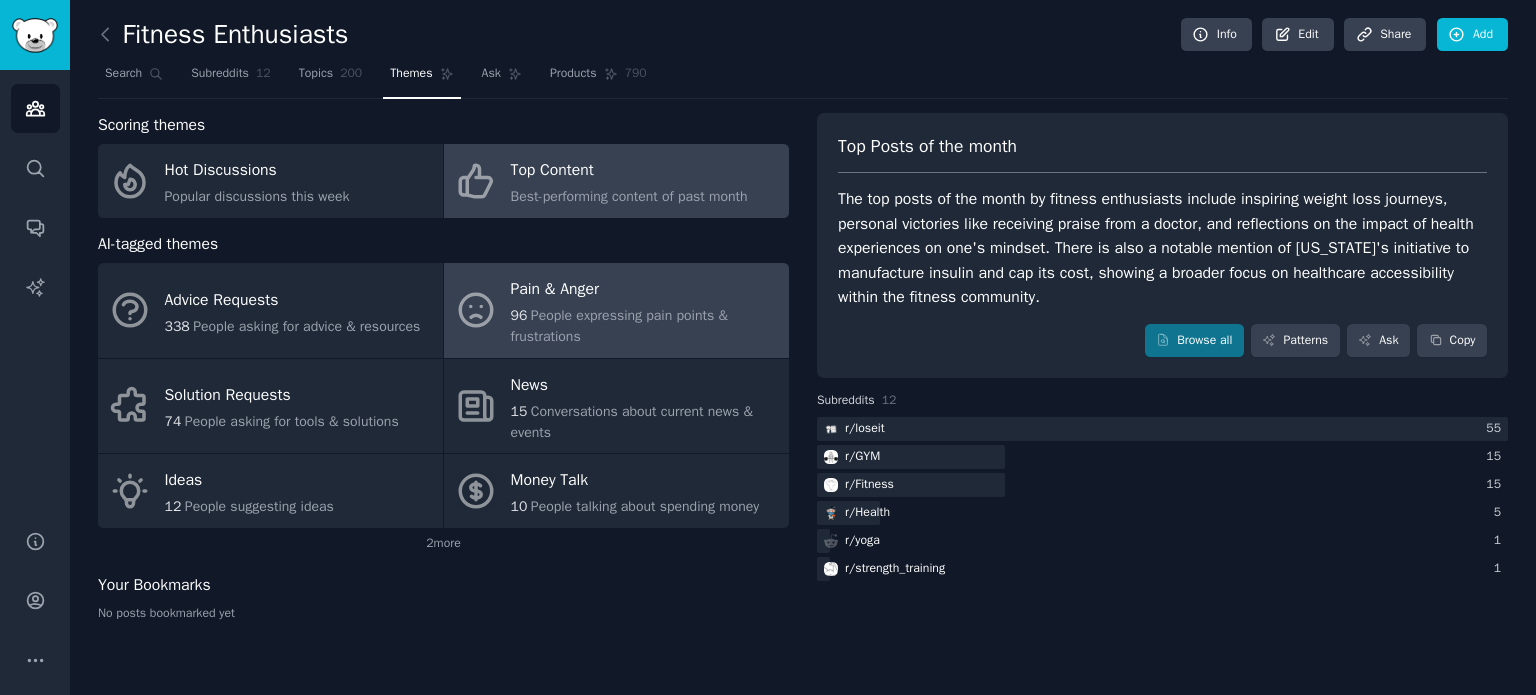 click on "Pain & Anger" at bounding box center (645, 290) 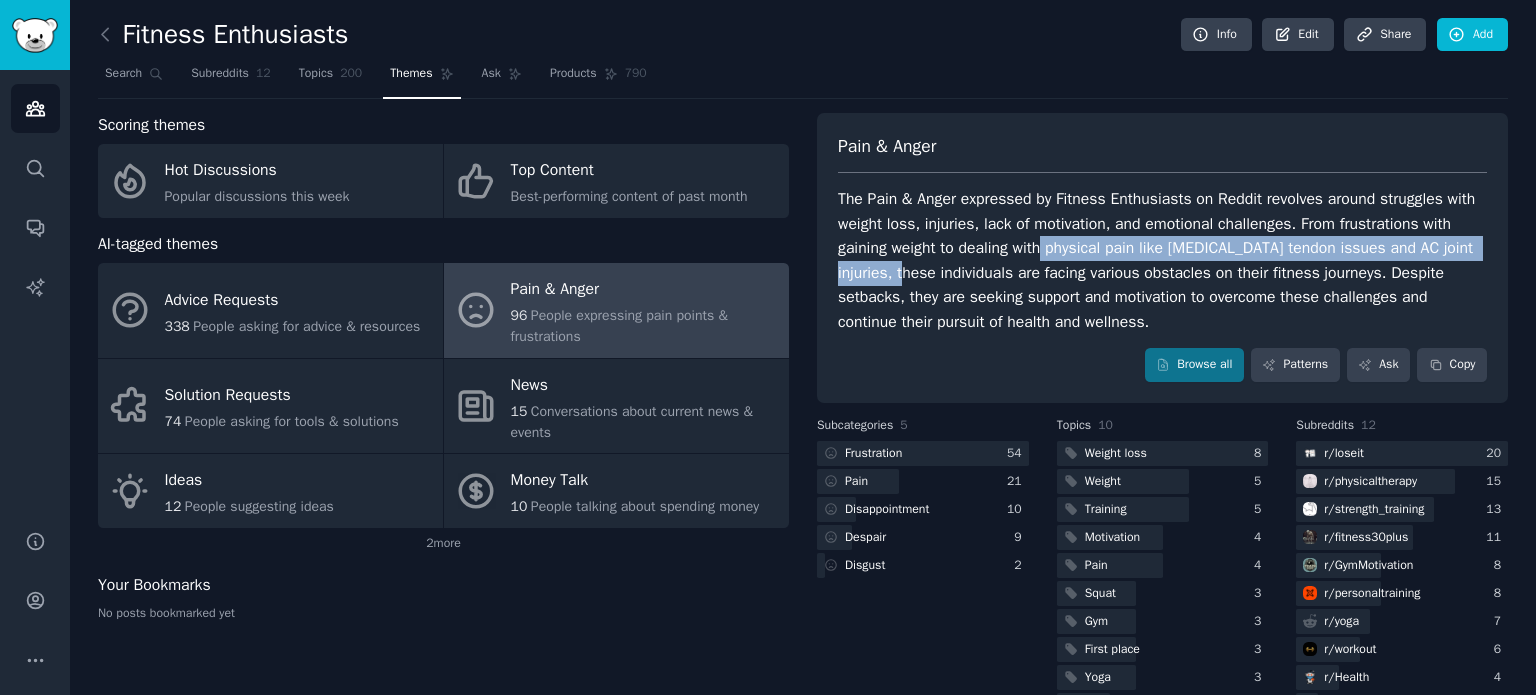 drag, startPoint x: 1048, startPoint y: 249, endPoint x: 887, endPoint y: 274, distance: 162.92943 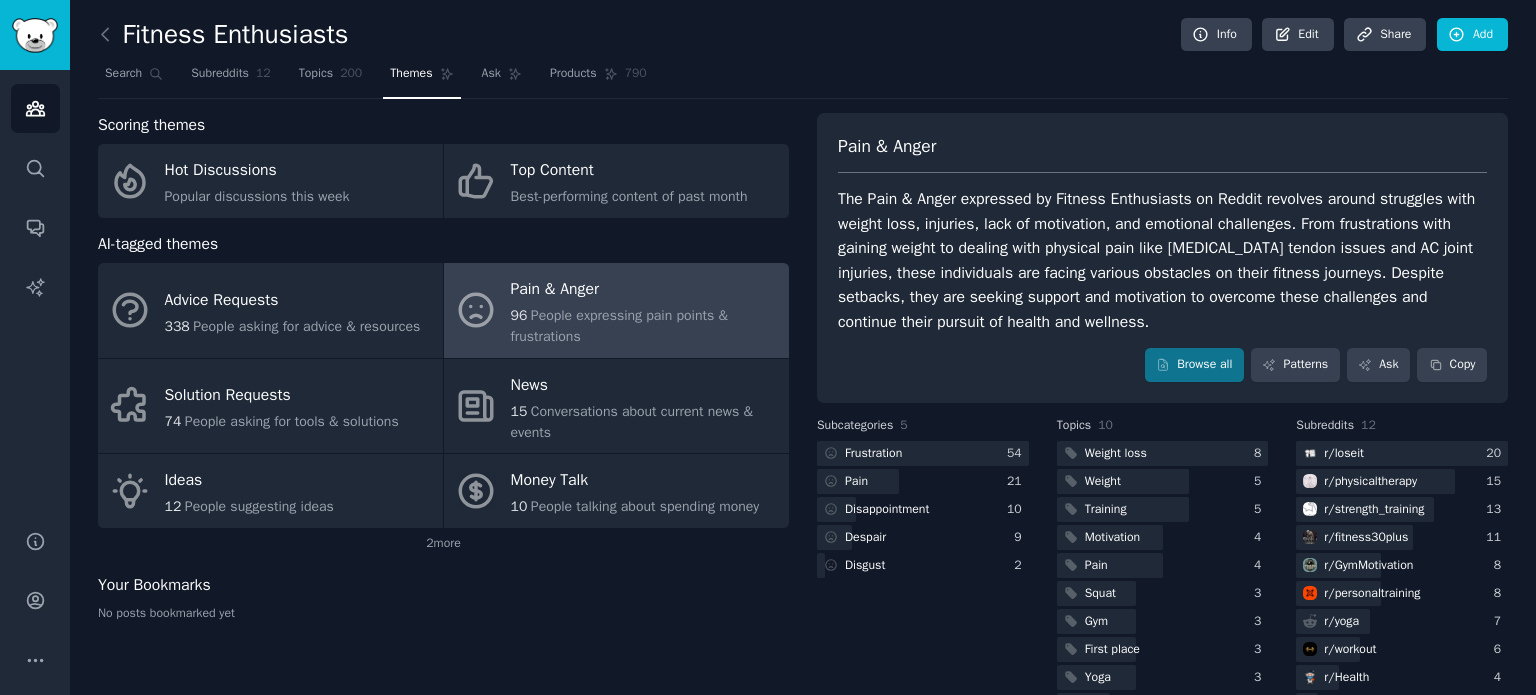 click on "The Pain & Anger expressed by Fitness Enthusiasts on Reddit revolves around struggles with weight loss, injuries, lack of motivation, and emotional challenges. From frustrations with gaining weight to dealing with physical pain like [MEDICAL_DATA] tendon issues and AC joint injuries, these individuals are facing various obstacles on their fitness journeys. Despite setbacks, they are seeking support and motivation to overcome these challenges and continue their pursuit of health and wellness." at bounding box center [1162, 260] 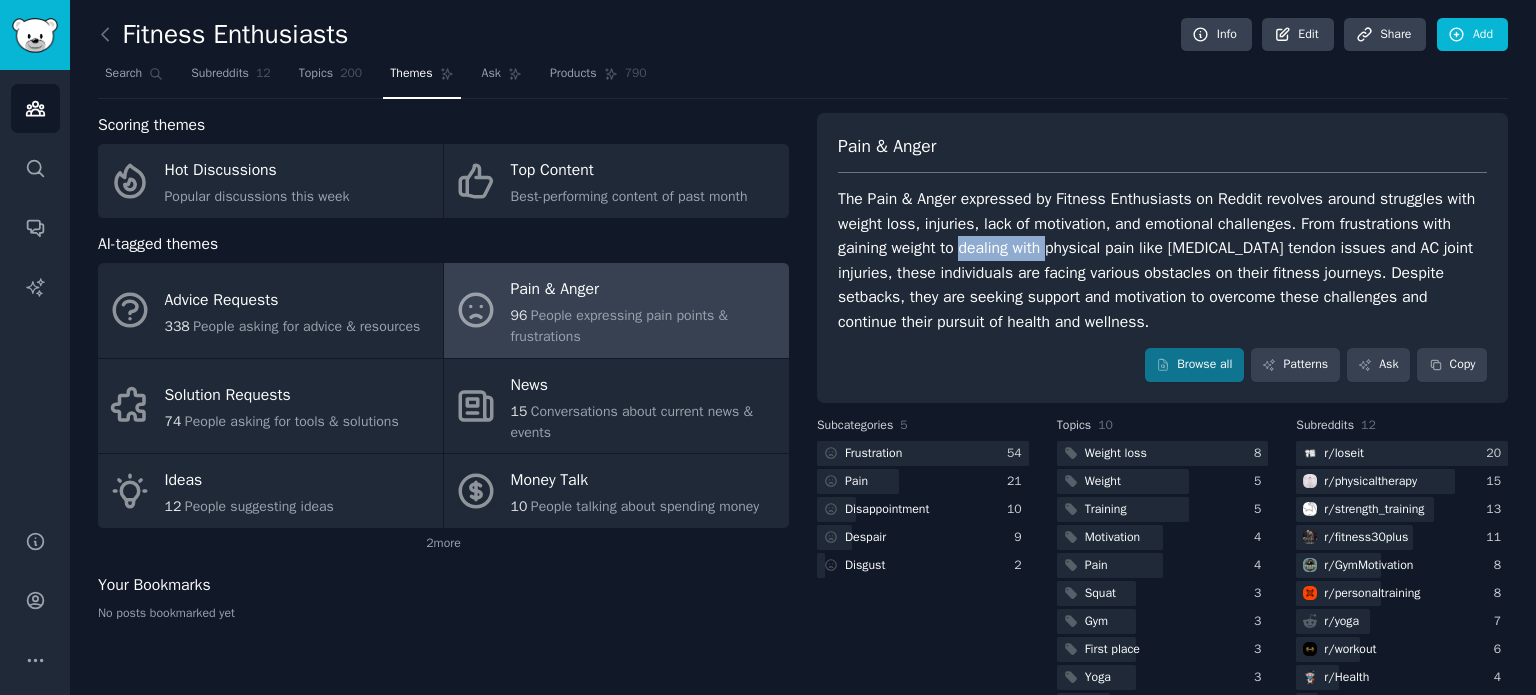 drag, startPoint x: 960, startPoint y: 249, endPoint x: 1049, endPoint y: 252, distance: 89.050545 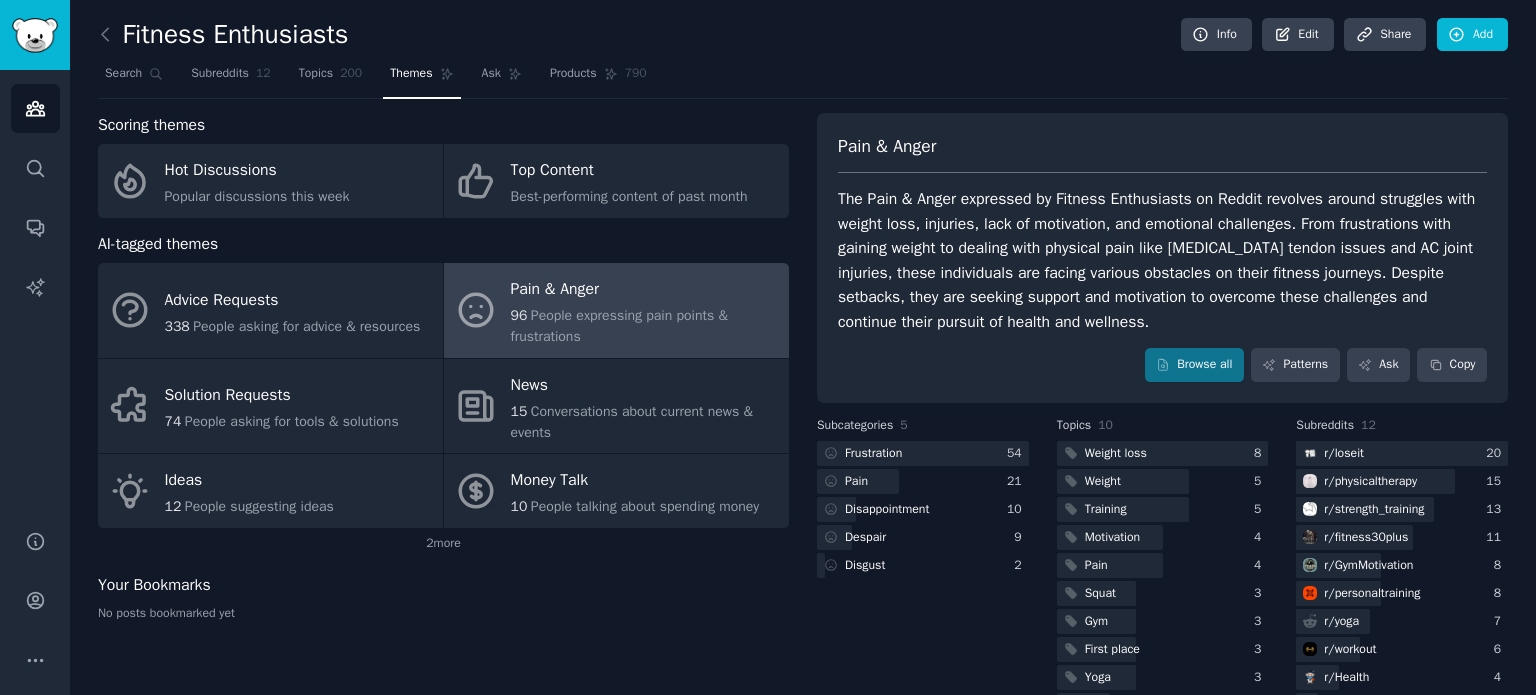 click on "The Pain & Anger expressed by Fitness Enthusiasts on Reddit revolves around struggles with weight loss, injuries, lack of motivation, and emotional challenges. From frustrations with gaining weight to dealing with physical pain like [MEDICAL_DATA] tendon issues and AC joint injuries, these individuals are facing various obstacles on their fitness journeys. Despite setbacks, they are seeking support and motivation to overcome these challenges and continue their pursuit of health and wellness." at bounding box center (1162, 260) 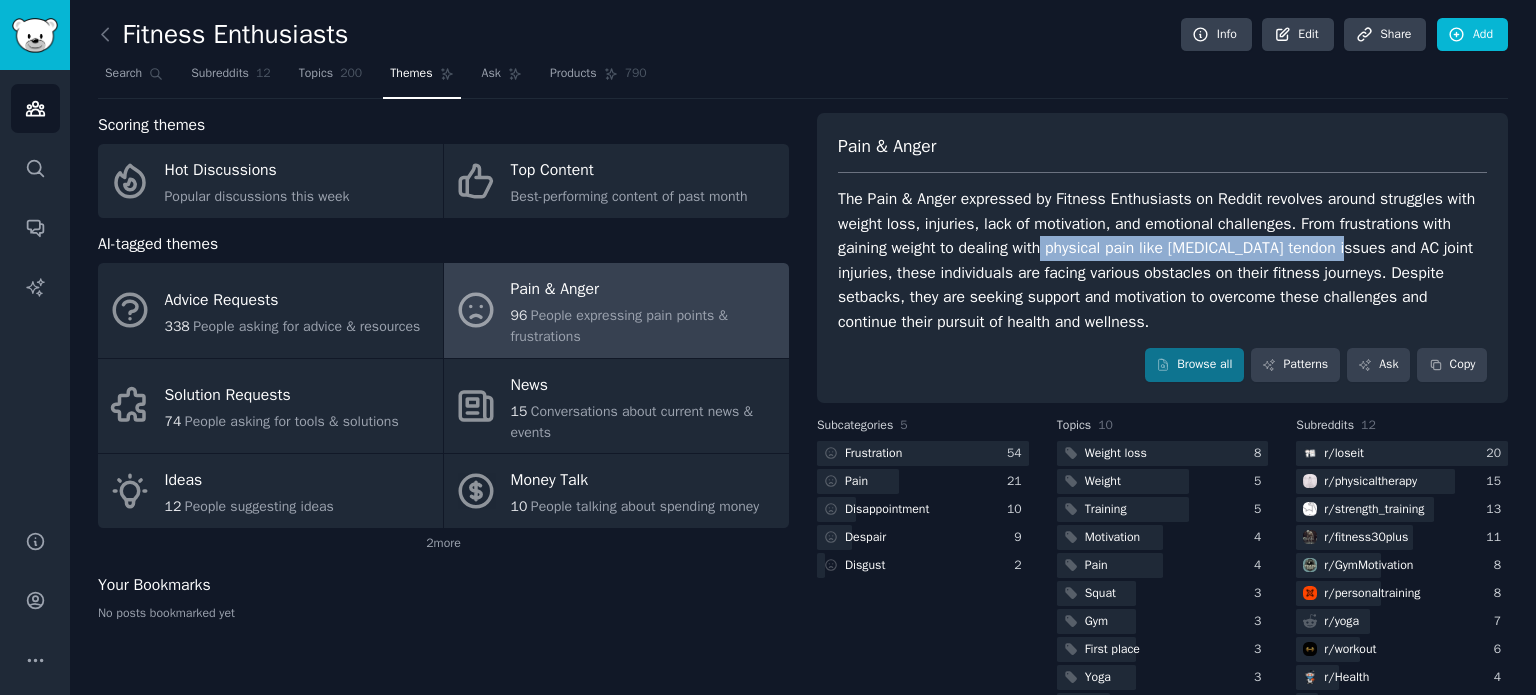 drag, startPoint x: 1048, startPoint y: 247, endPoint x: 1340, endPoint y: 248, distance: 292.0017 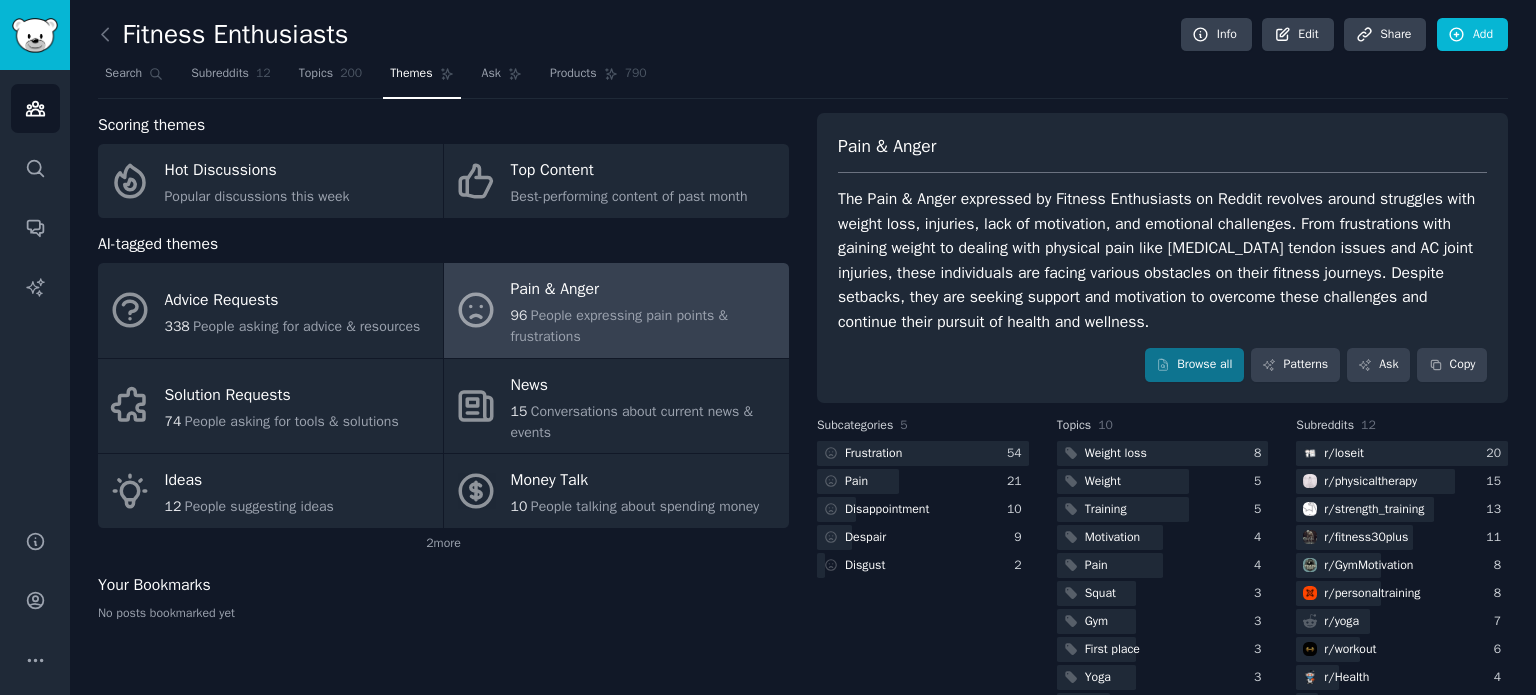 click on "The Pain & Anger expressed by Fitness Enthusiasts on Reddit revolves around struggles with weight loss, injuries, lack of motivation, and emotional challenges. From frustrations with gaining weight to dealing with physical pain like [MEDICAL_DATA] tendon issues and AC joint injuries, these individuals are facing various obstacles on their fitness journeys. Despite setbacks, they are seeking support and motivation to overcome these challenges and continue their pursuit of health and wellness." at bounding box center (1162, 260) 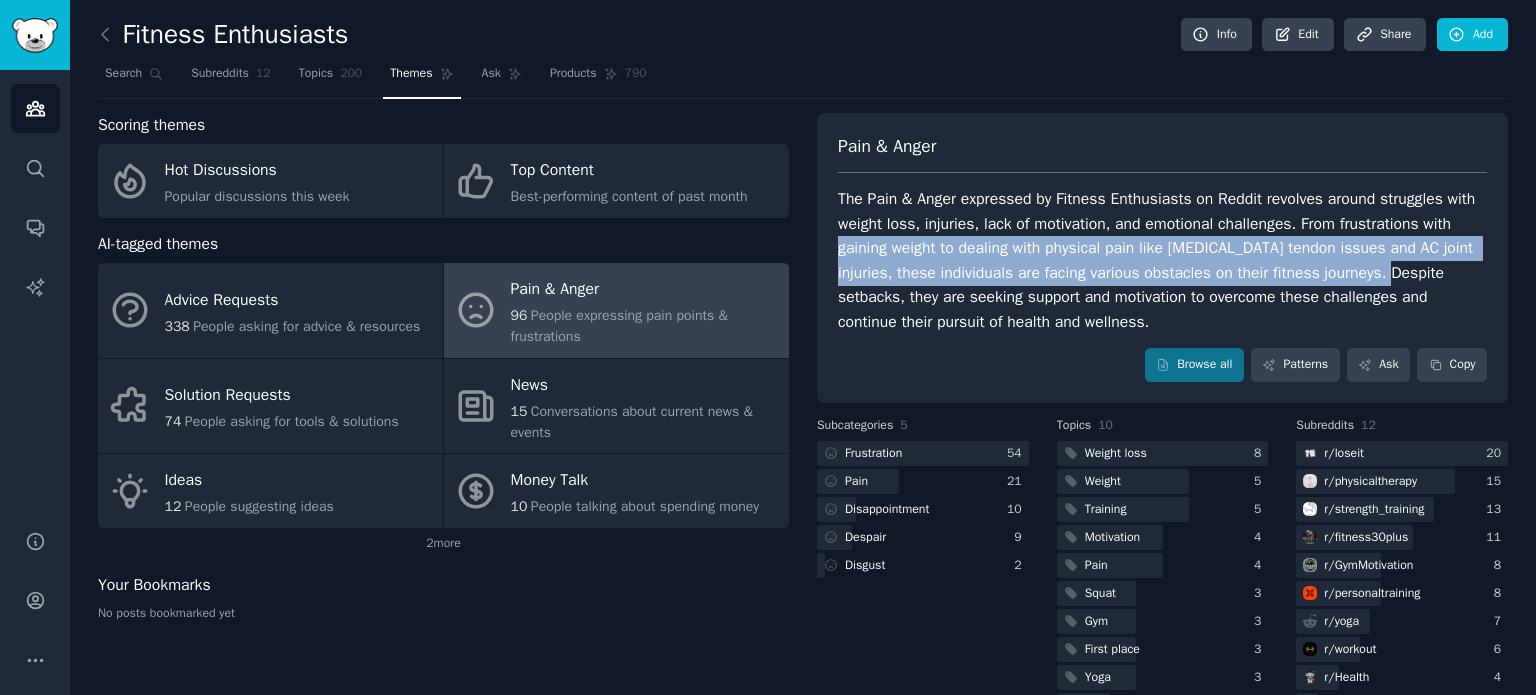 drag, startPoint x: 836, startPoint y: 247, endPoint x: 1373, endPoint y: 280, distance: 538.013 